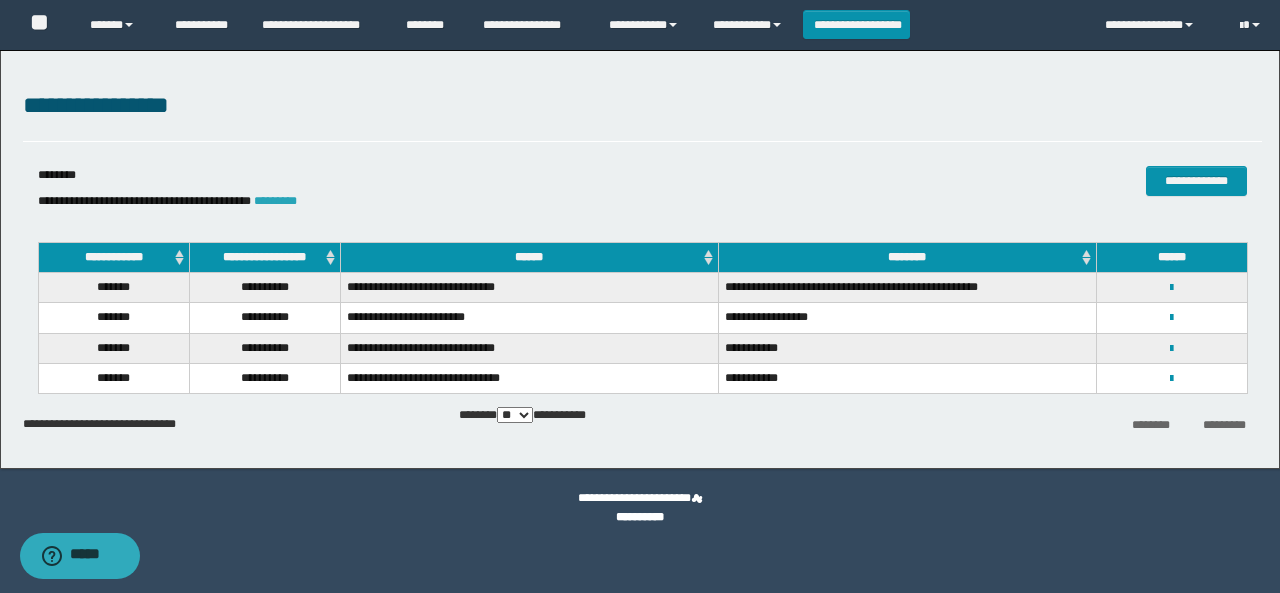 scroll, scrollTop: 0, scrollLeft: 0, axis: both 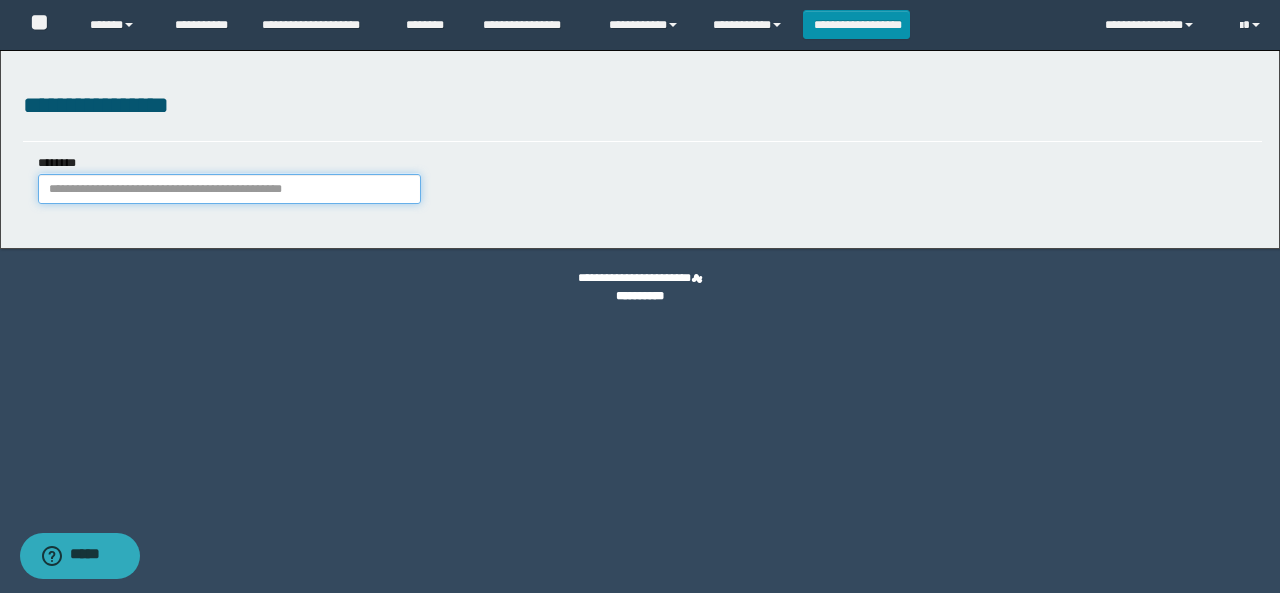 click on "********" at bounding box center [229, 189] 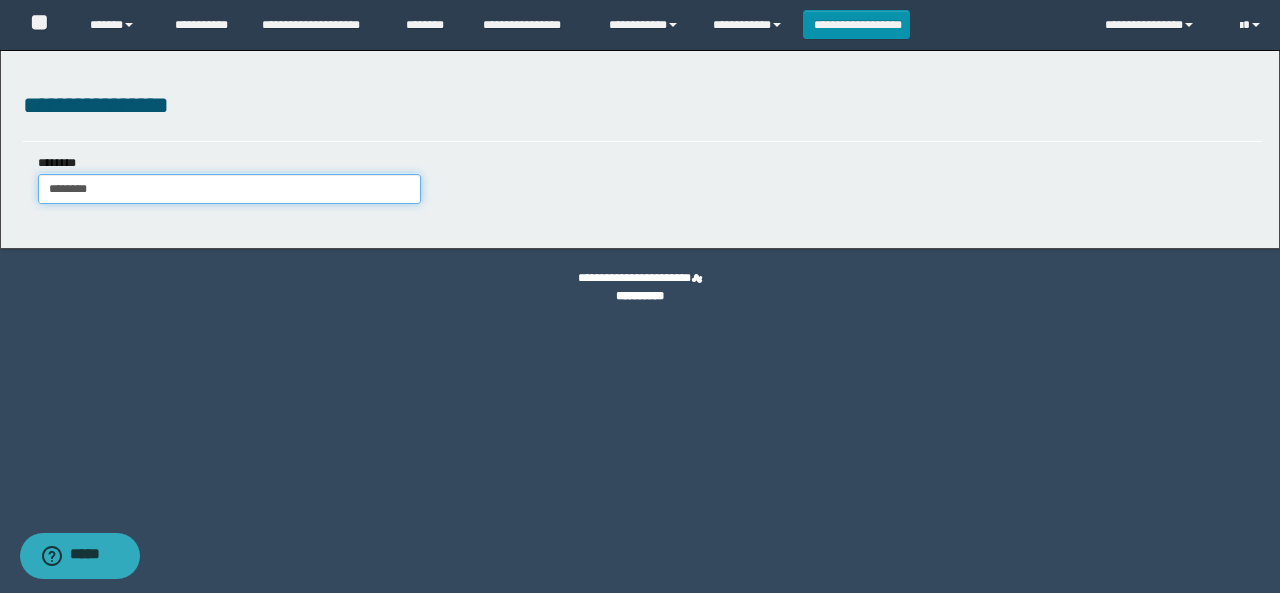 type on "********" 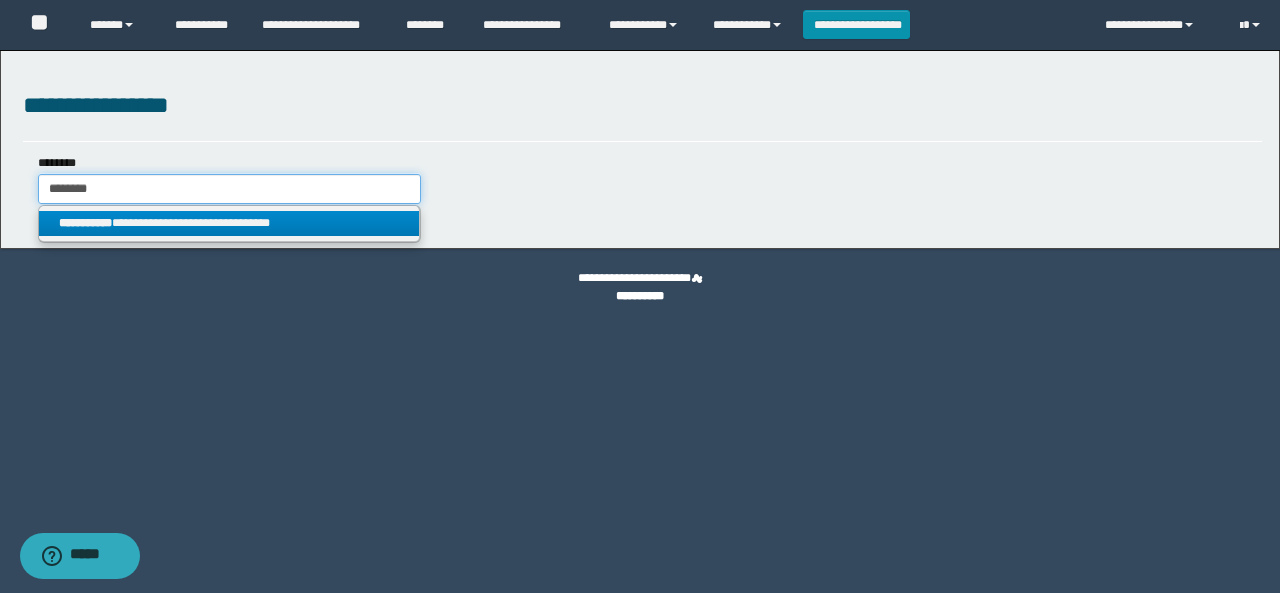 type on "********" 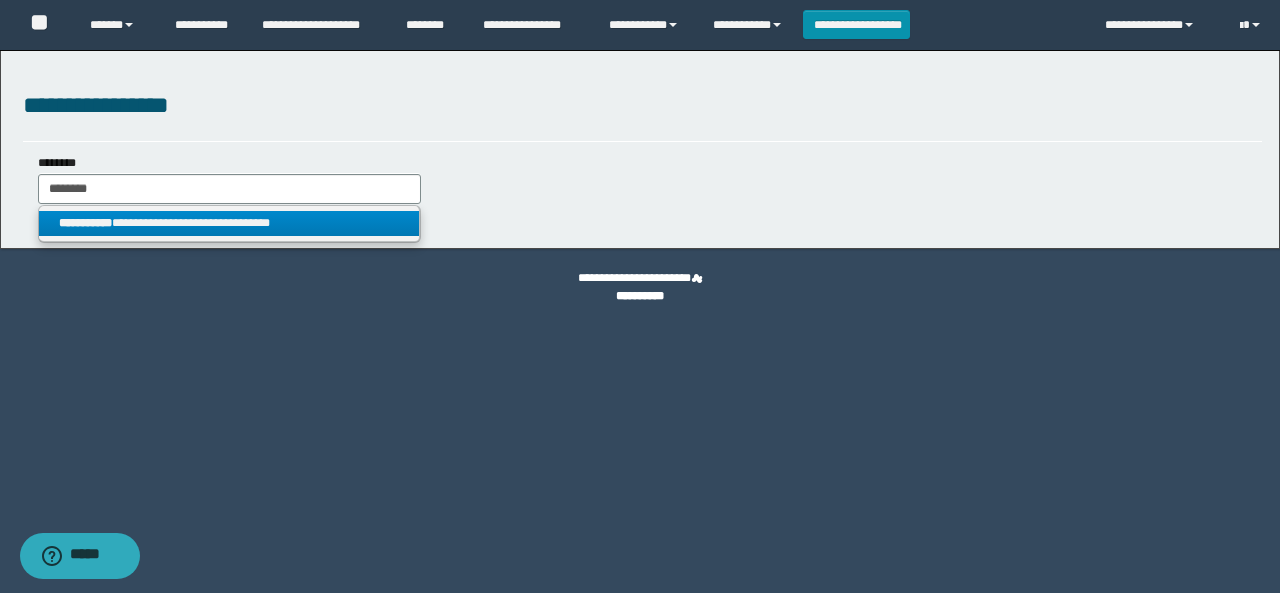 click on "**********" at bounding box center (229, 223) 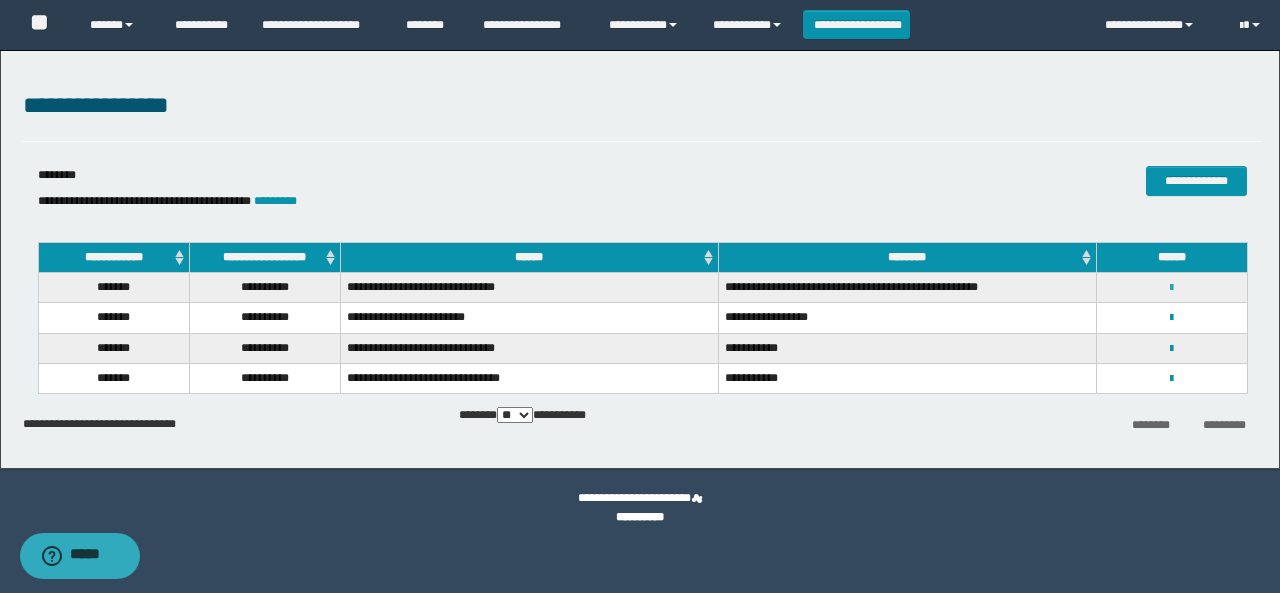 click at bounding box center [1171, 288] 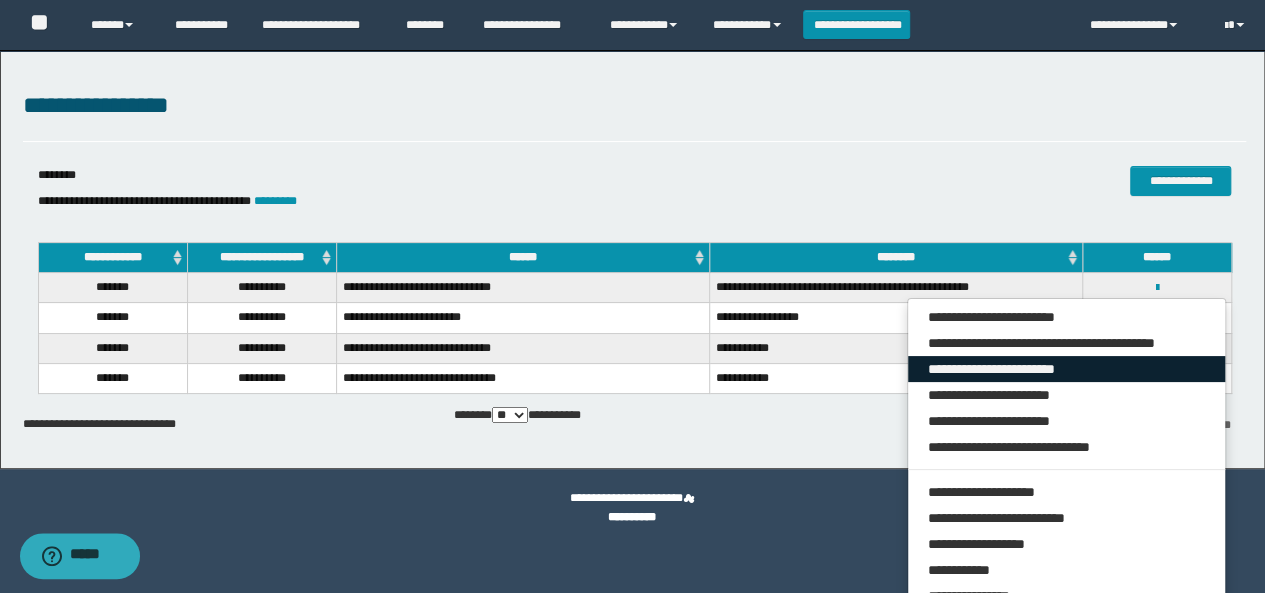 click on "**********" at bounding box center [1067, 369] 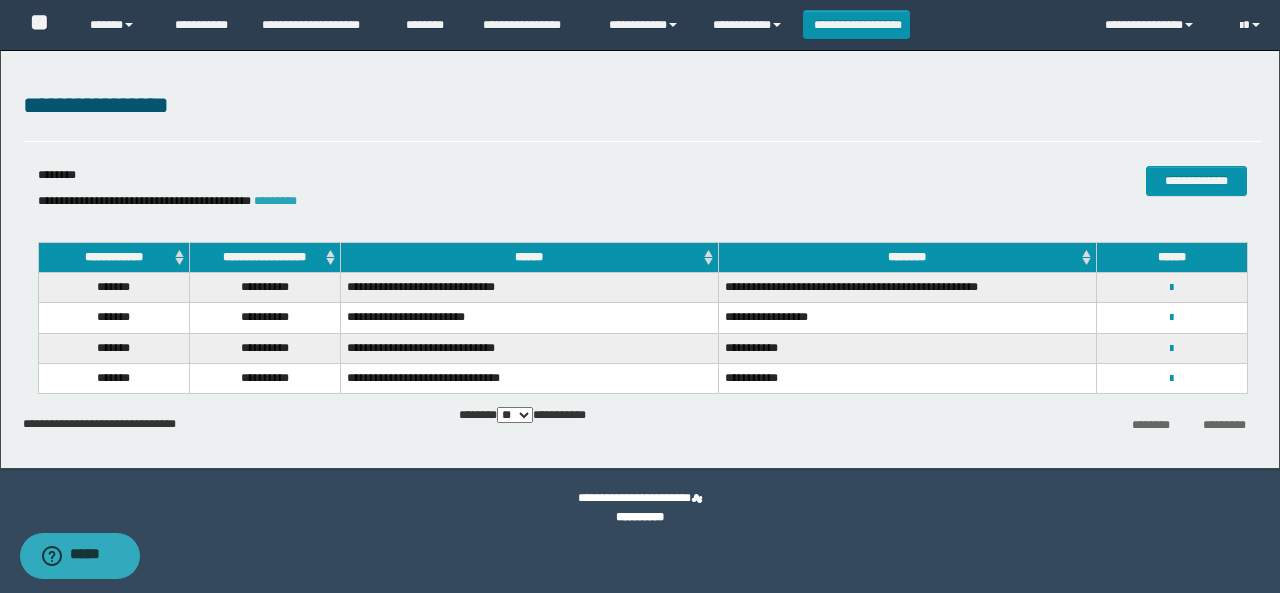 click on "*********" at bounding box center (275, 201) 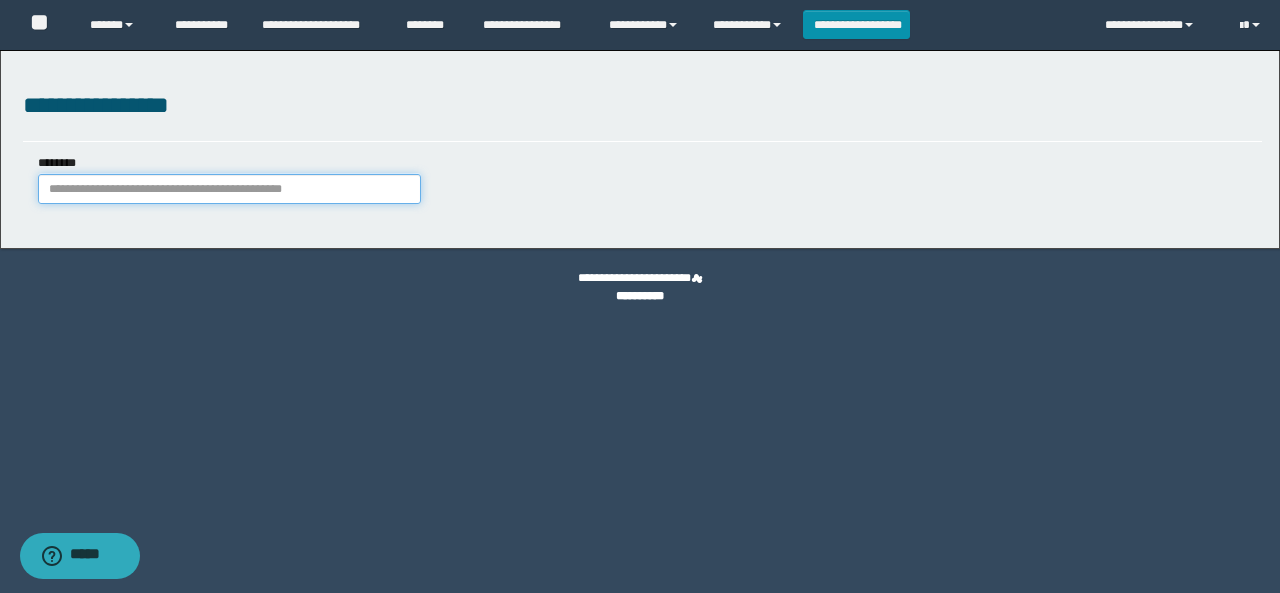 click on "********" at bounding box center [229, 189] 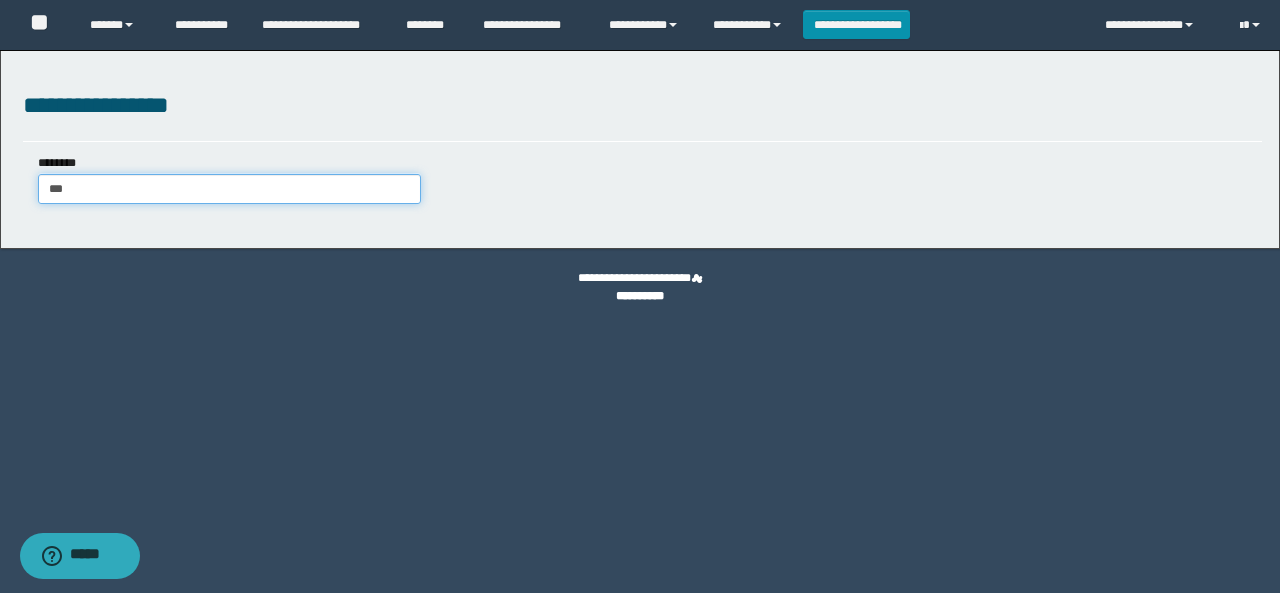 type on "****" 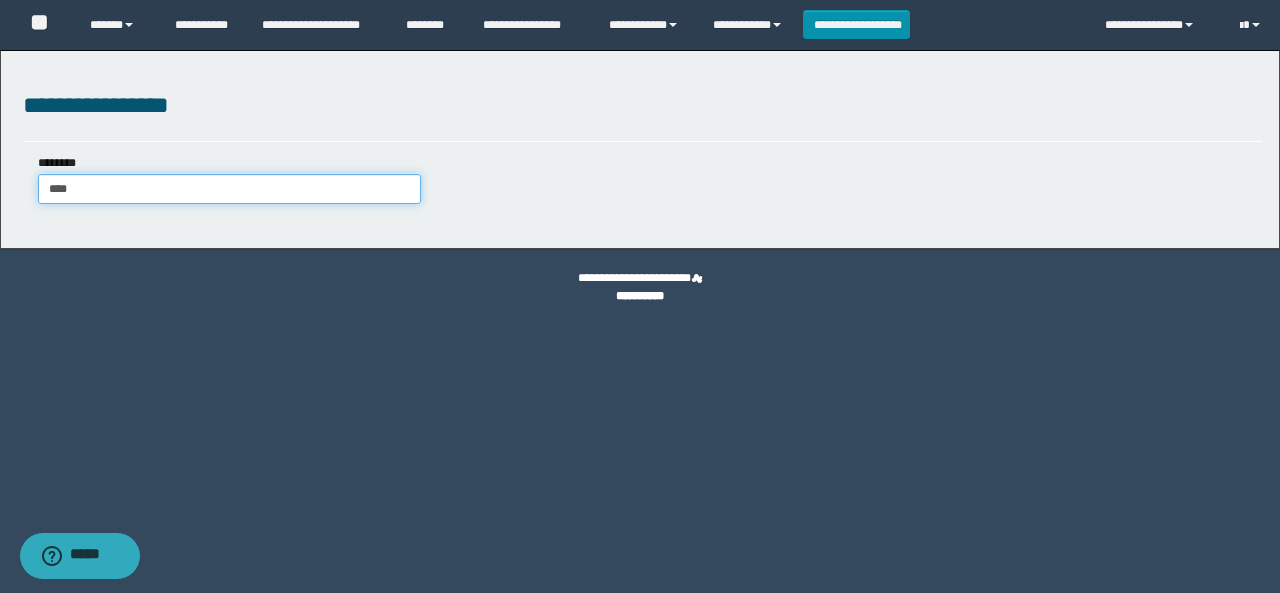 type on "****" 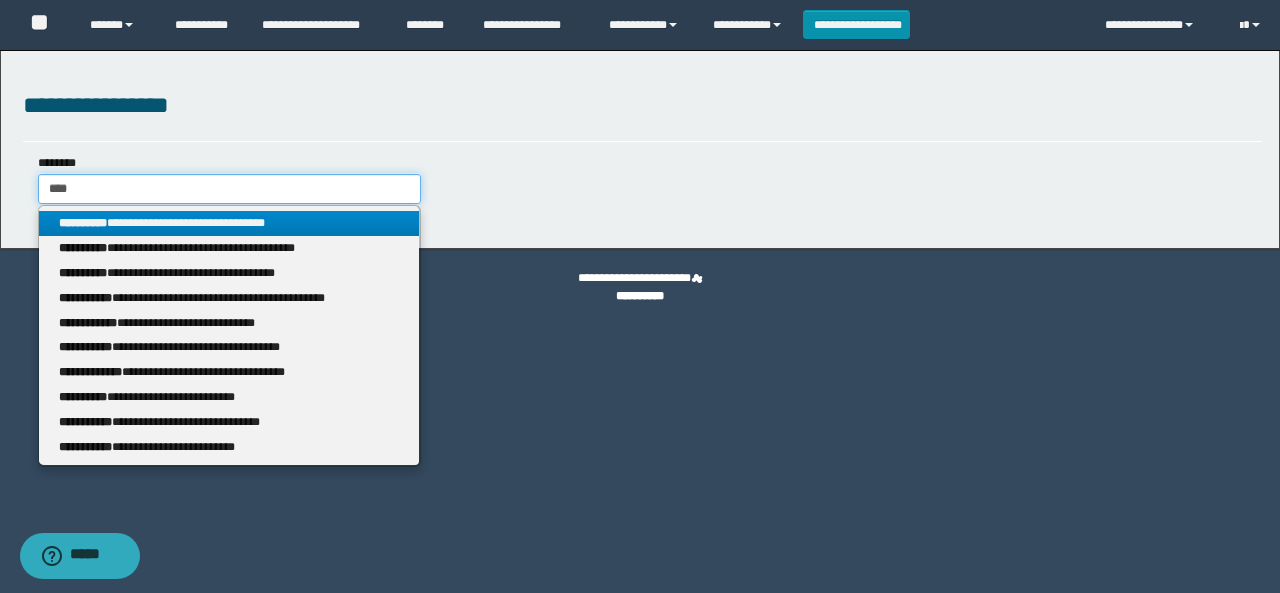 type on "****" 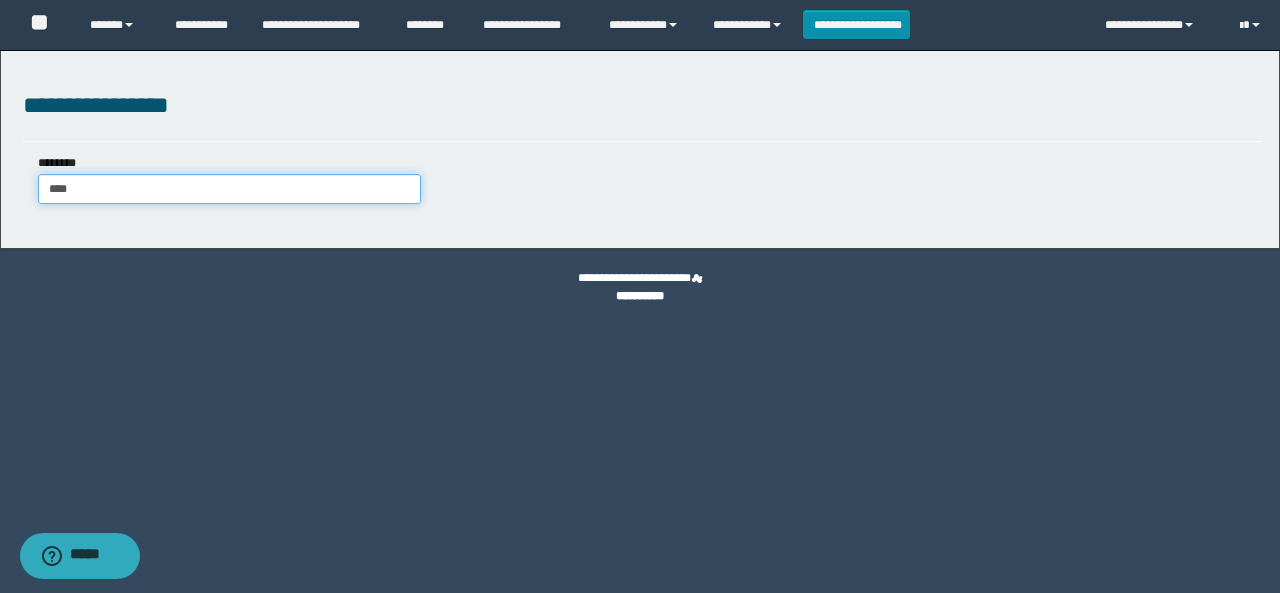 type on "****" 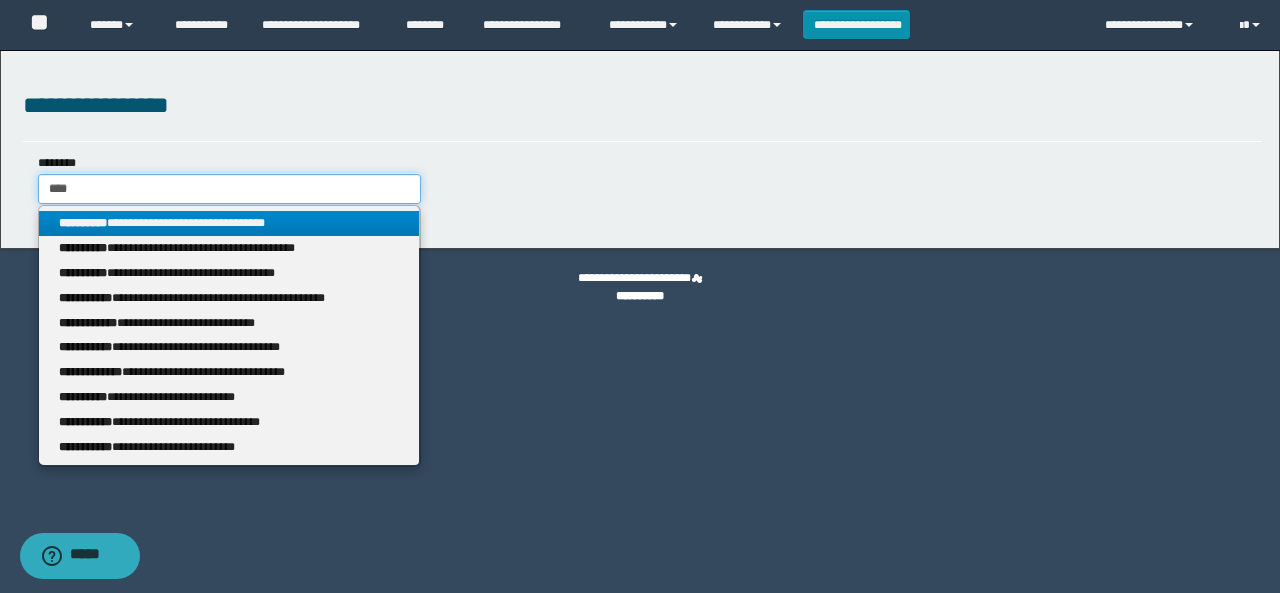 type 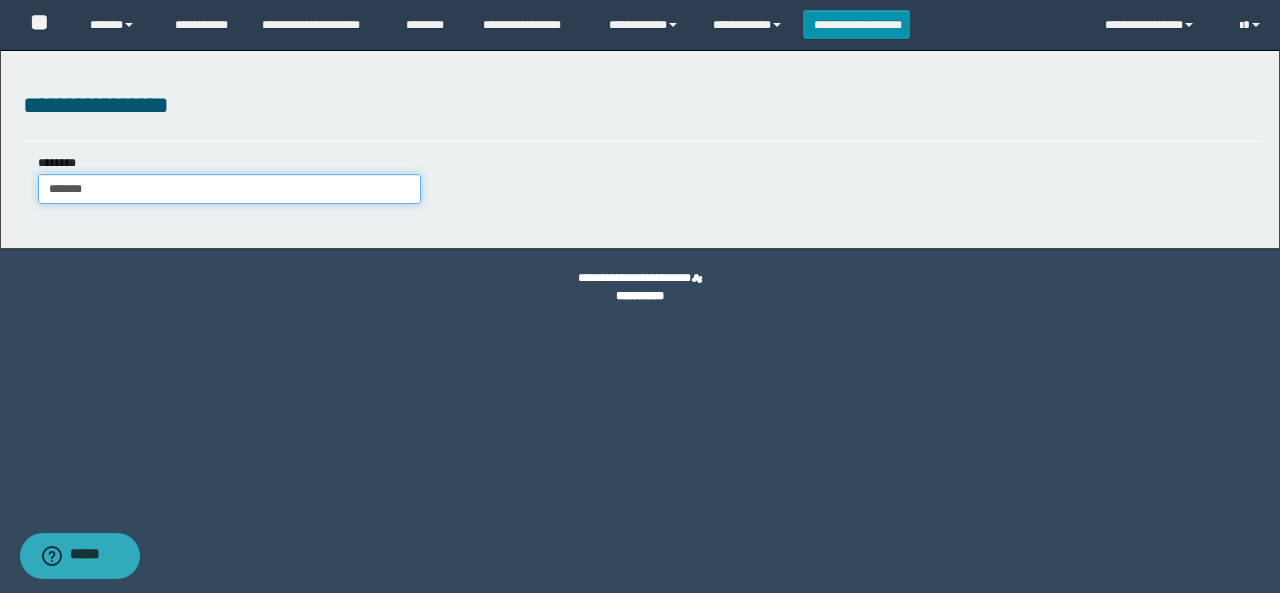 type on "********" 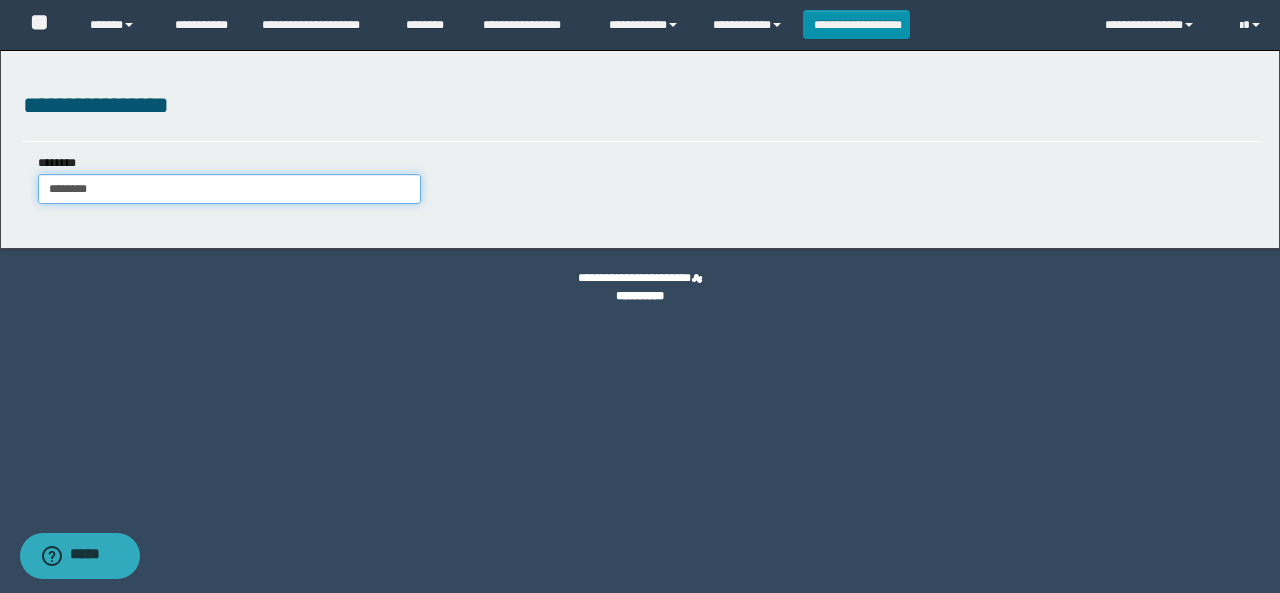 type on "********" 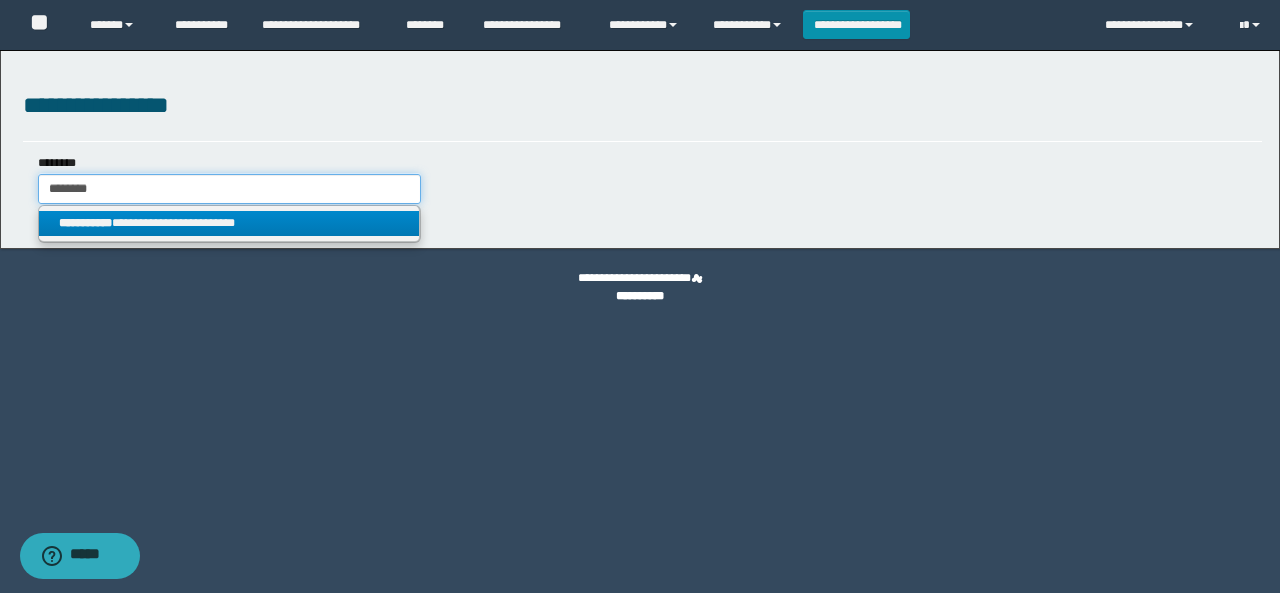 type on "********" 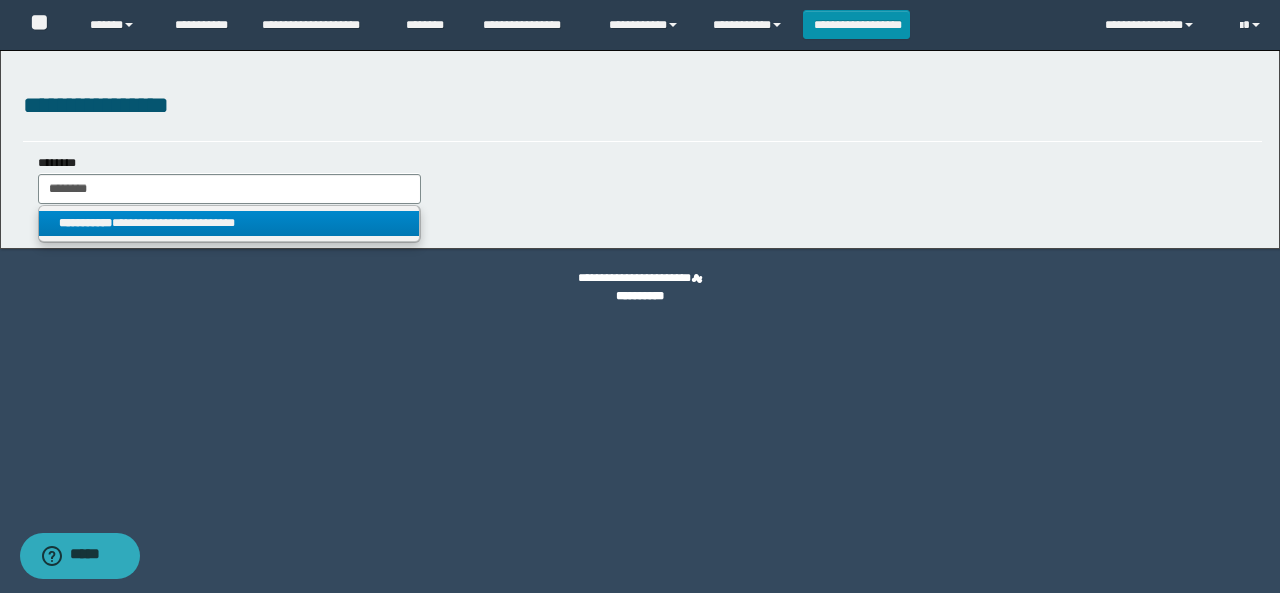 click on "**********" at bounding box center (229, 223) 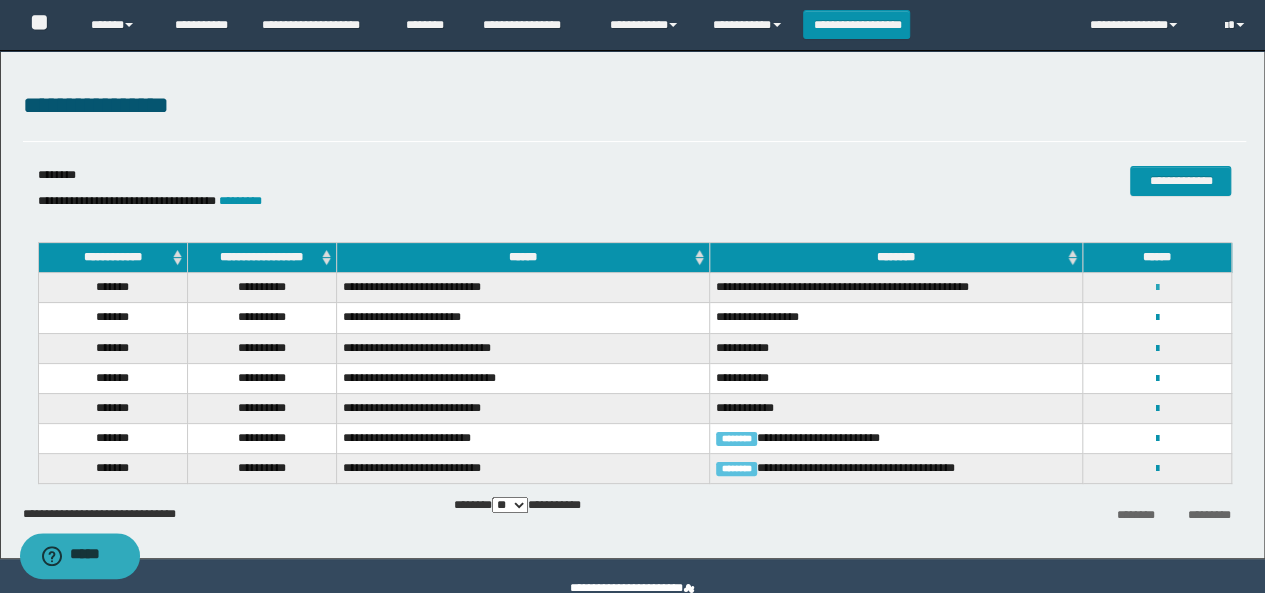 drag, startPoint x: 1164, startPoint y: 290, endPoint x: 1152, endPoint y: 285, distance: 13 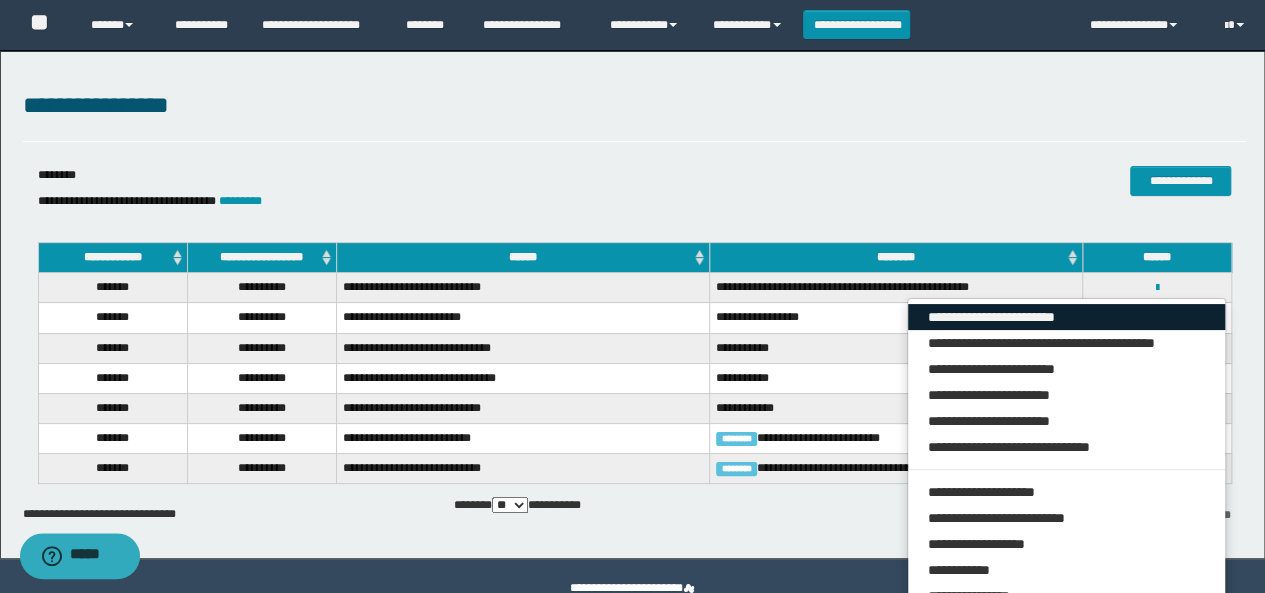 click on "**********" at bounding box center [1067, 317] 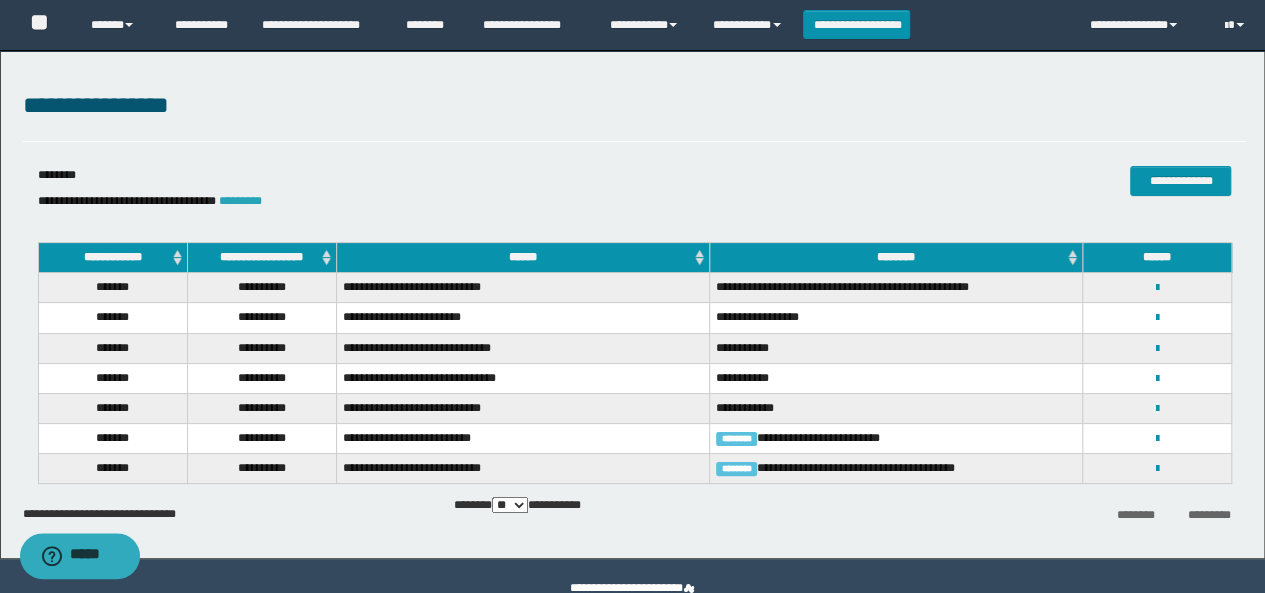 click on "*********" at bounding box center [240, 201] 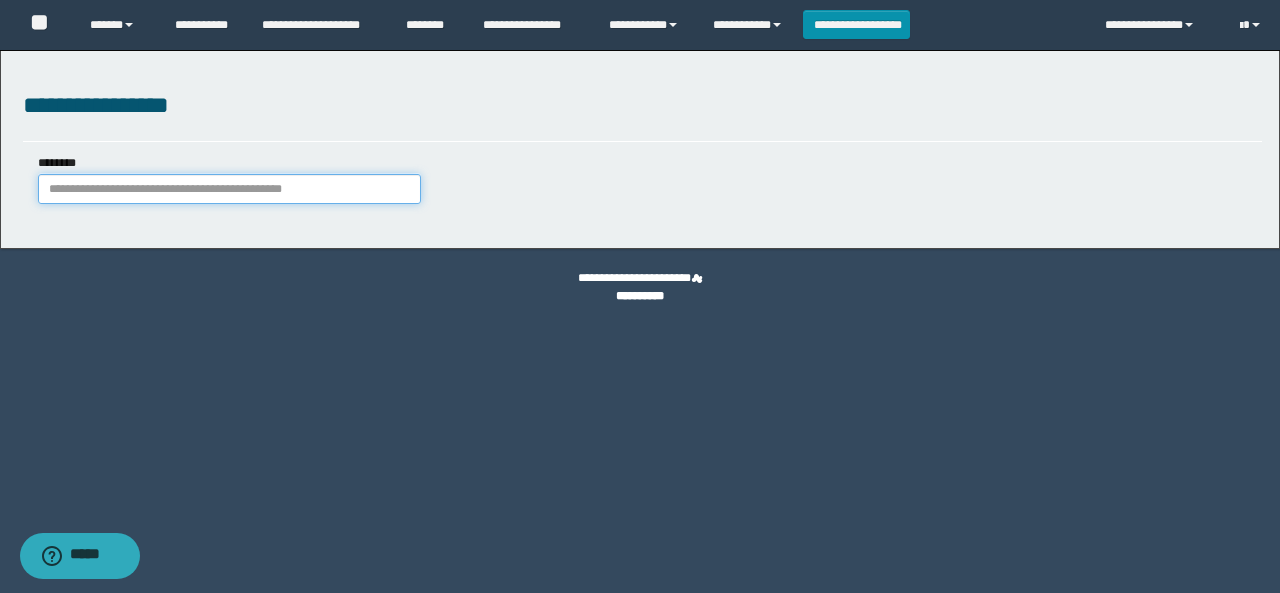 click on "********" at bounding box center [229, 189] 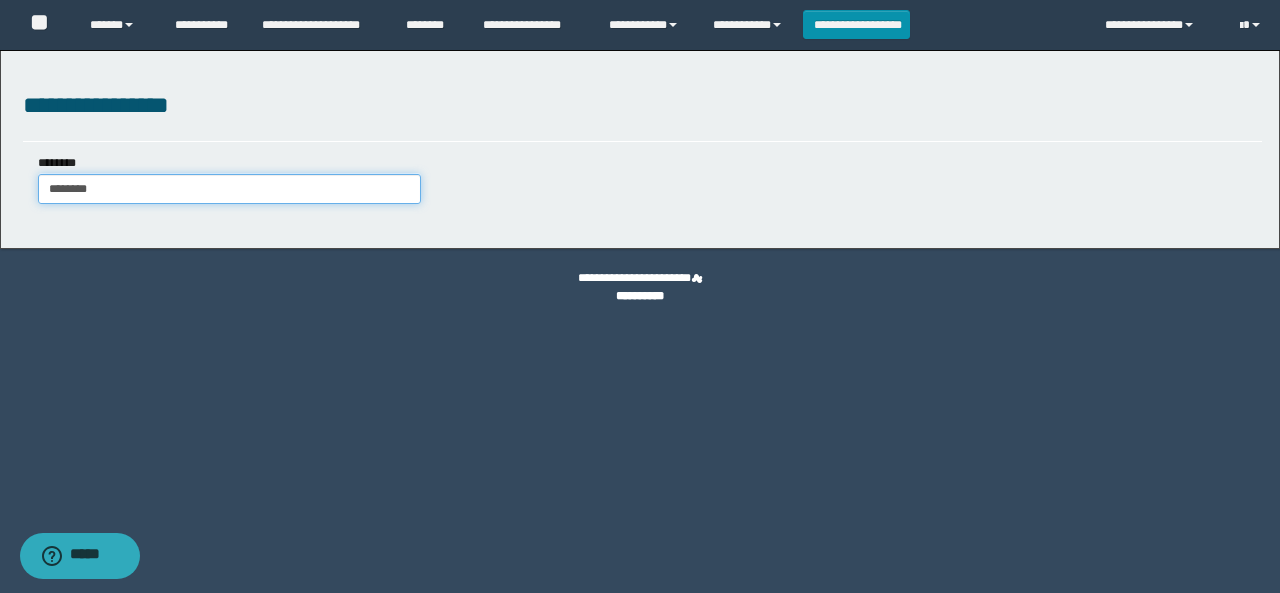 type on "********" 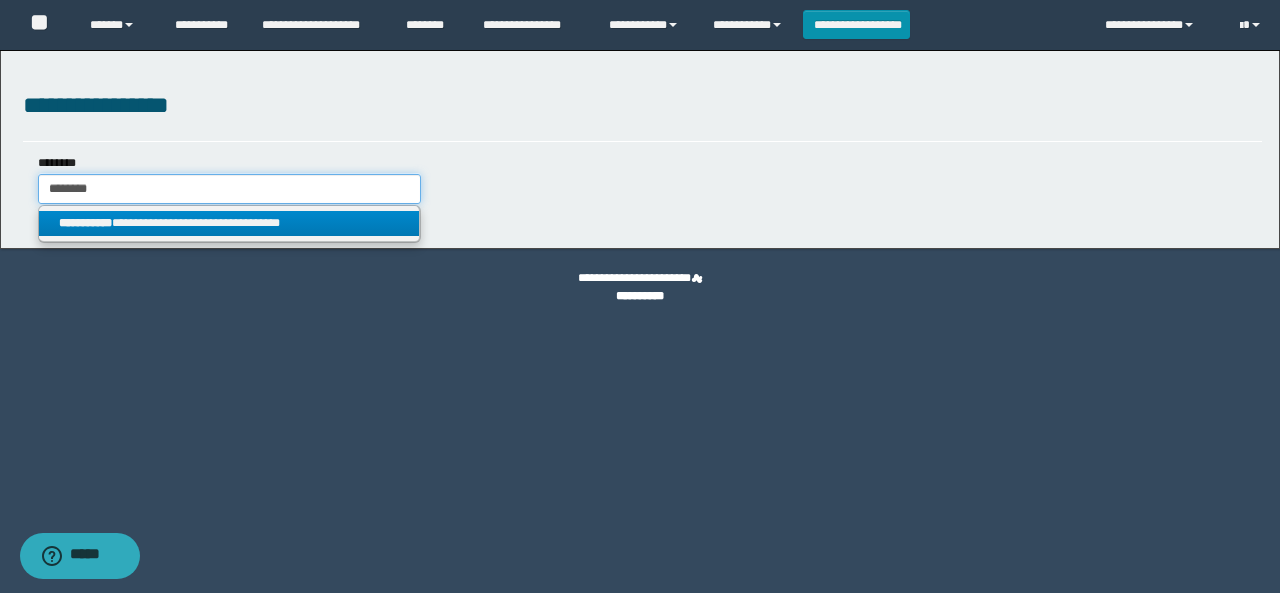 type on "********" 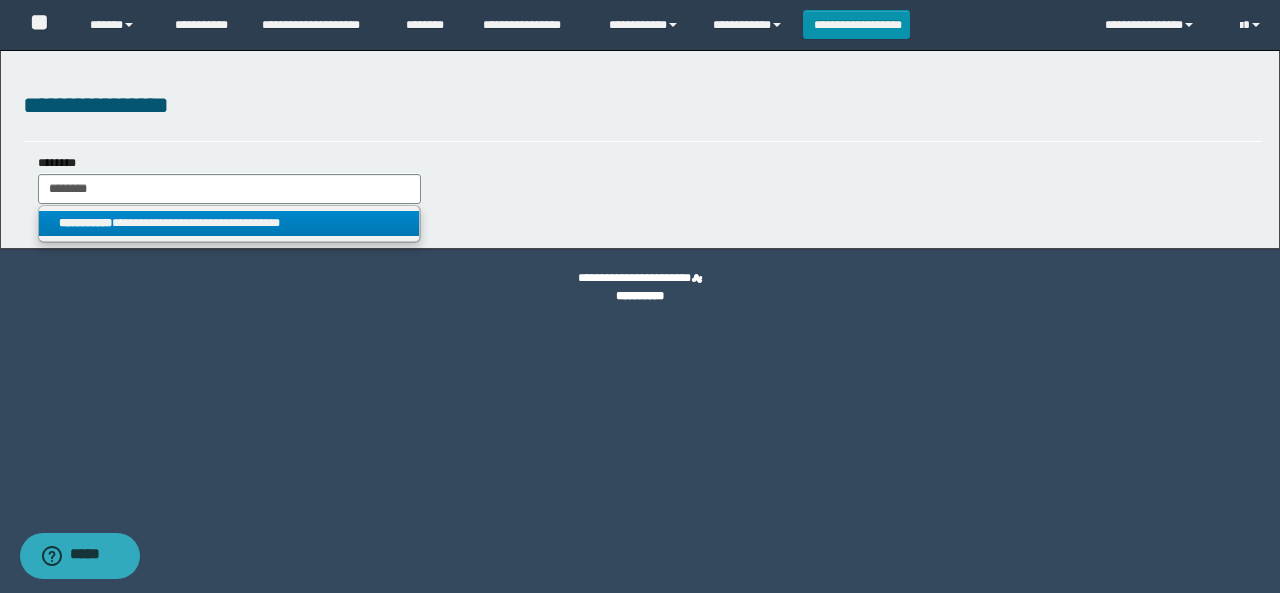 click on "**********" at bounding box center [229, 223] 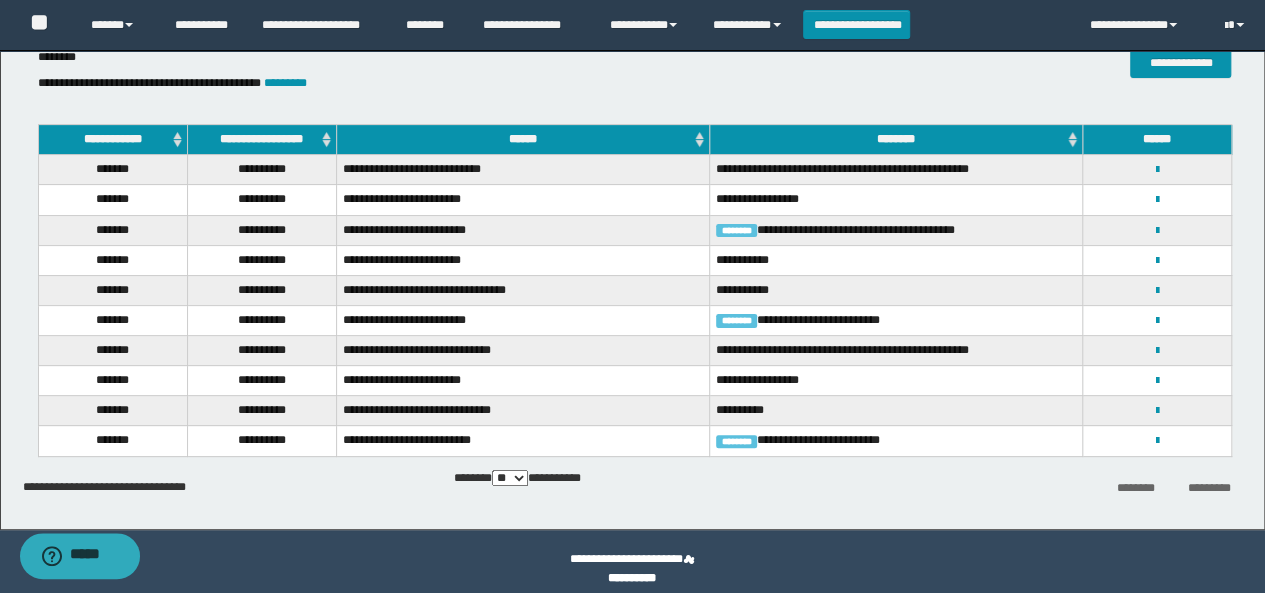 scroll, scrollTop: 132, scrollLeft: 0, axis: vertical 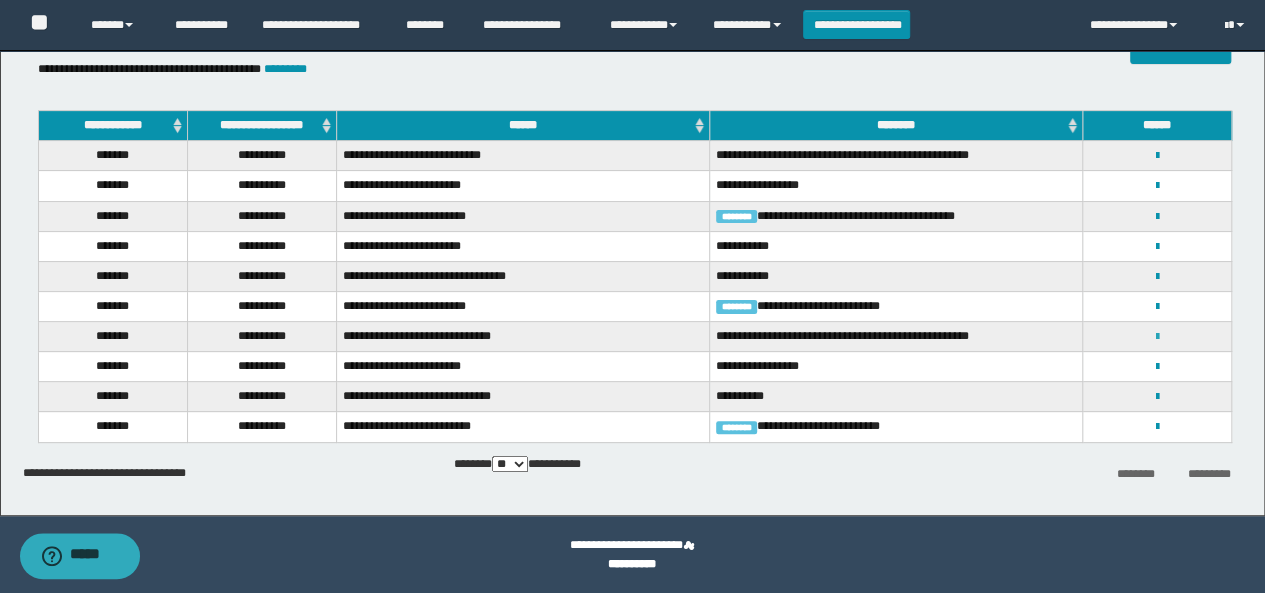 click at bounding box center (1157, 337) 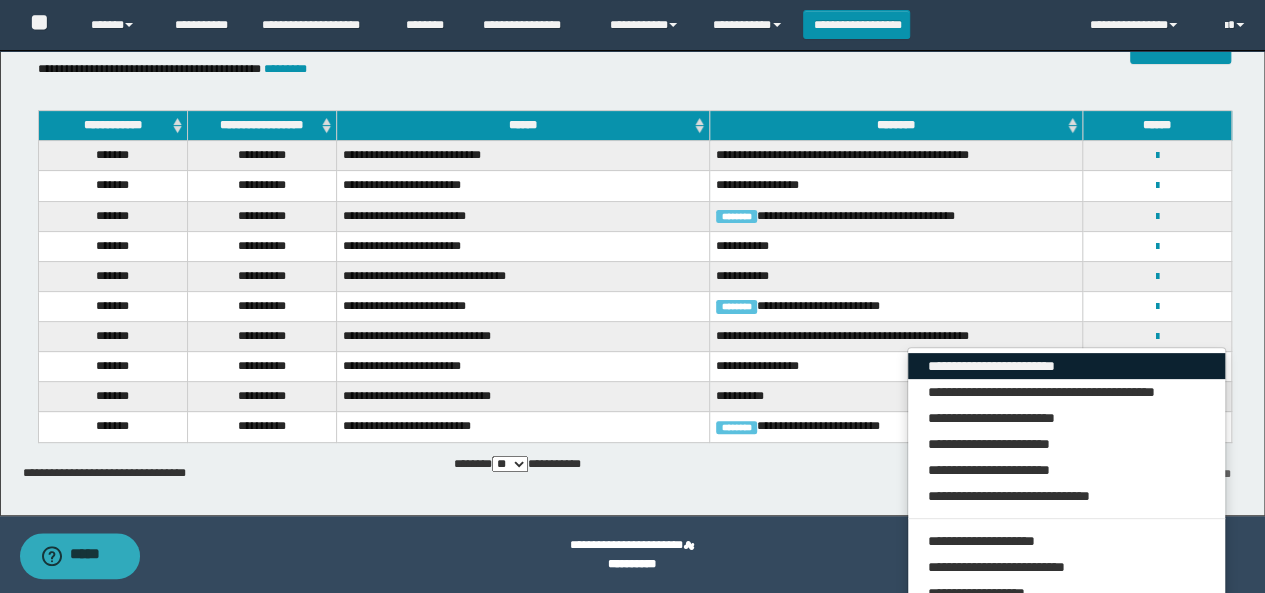 click on "**********" at bounding box center (1067, 366) 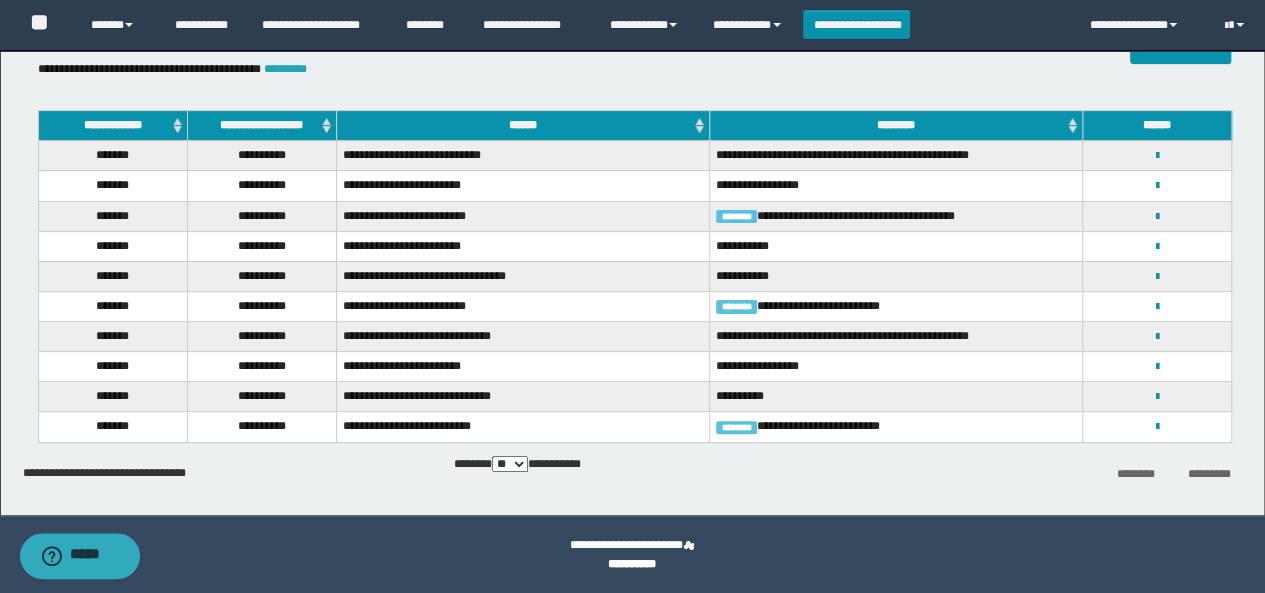 click on "*********" at bounding box center (285, 69) 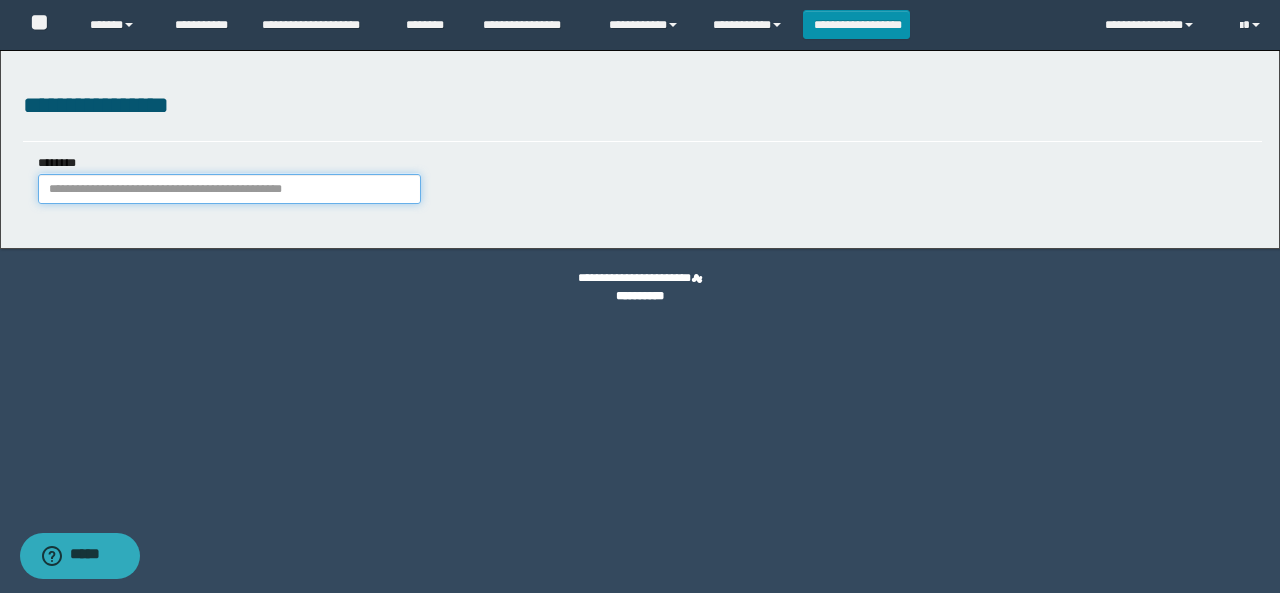 click on "********" at bounding box center [229, 189] 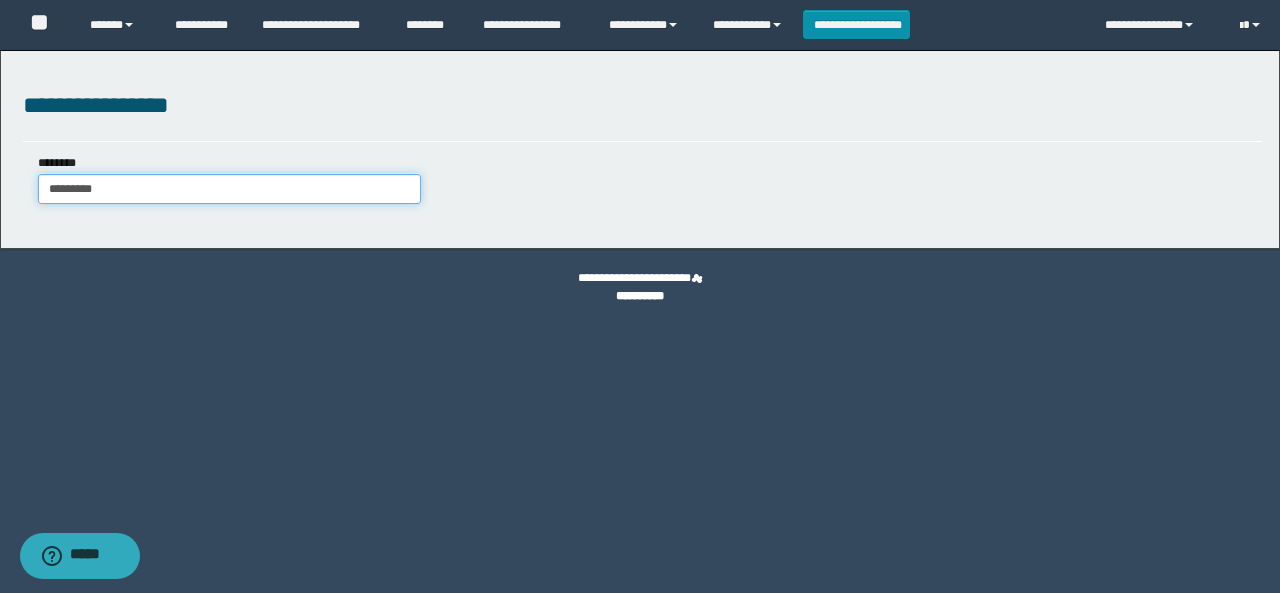 type on "********" 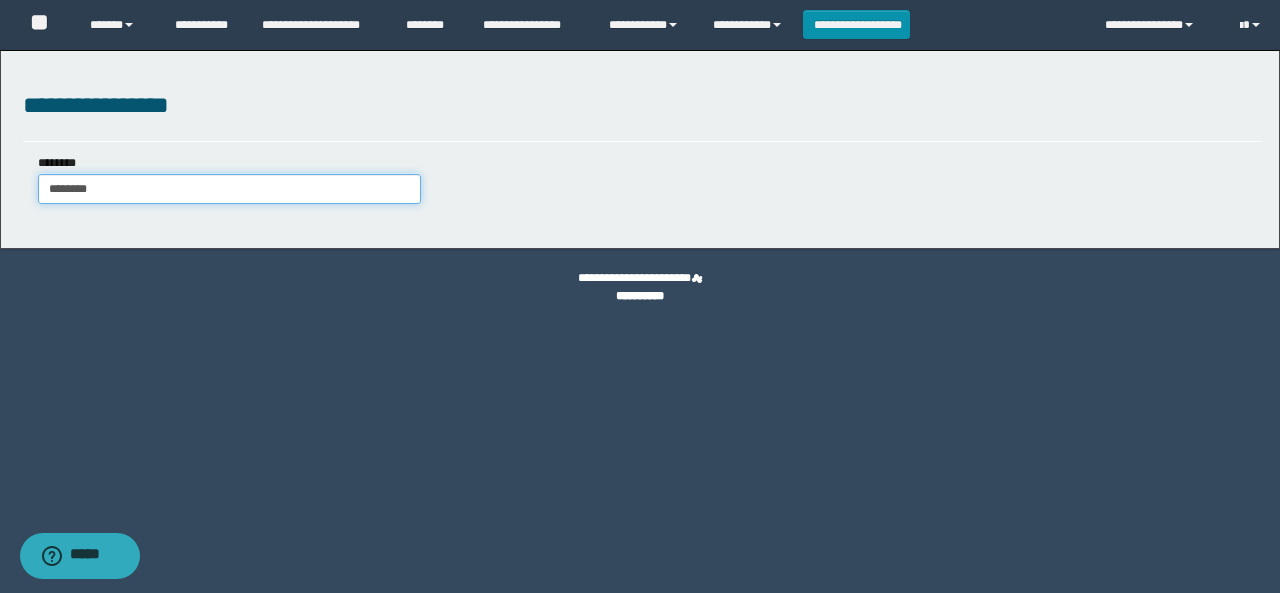 type on "********" 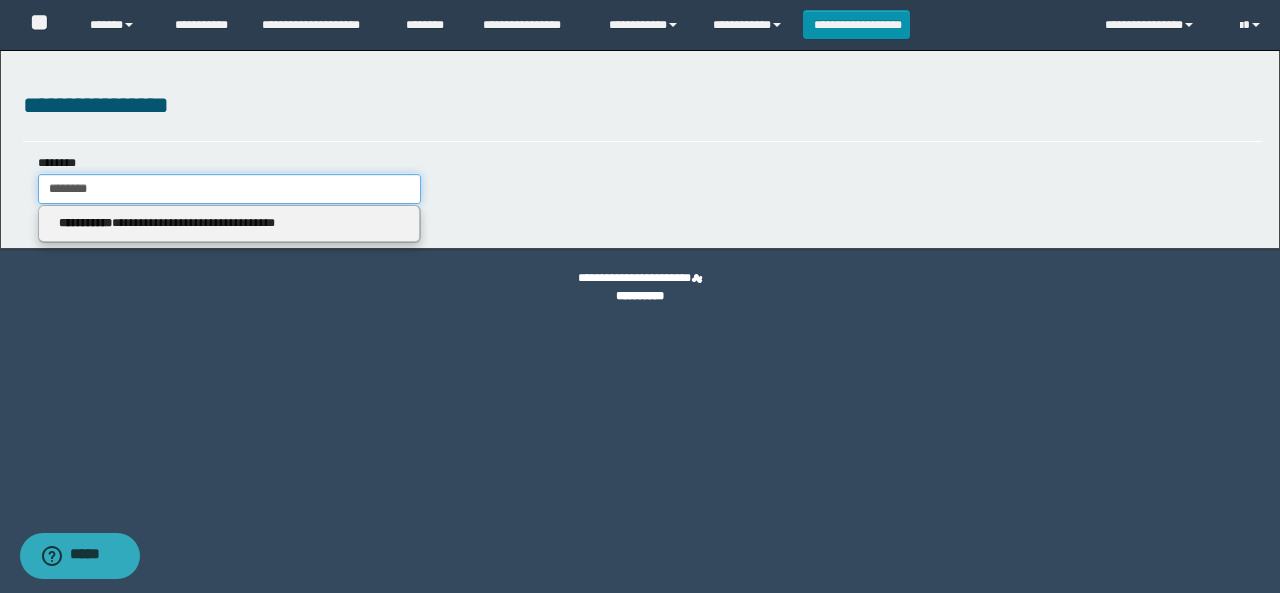 type on "********" 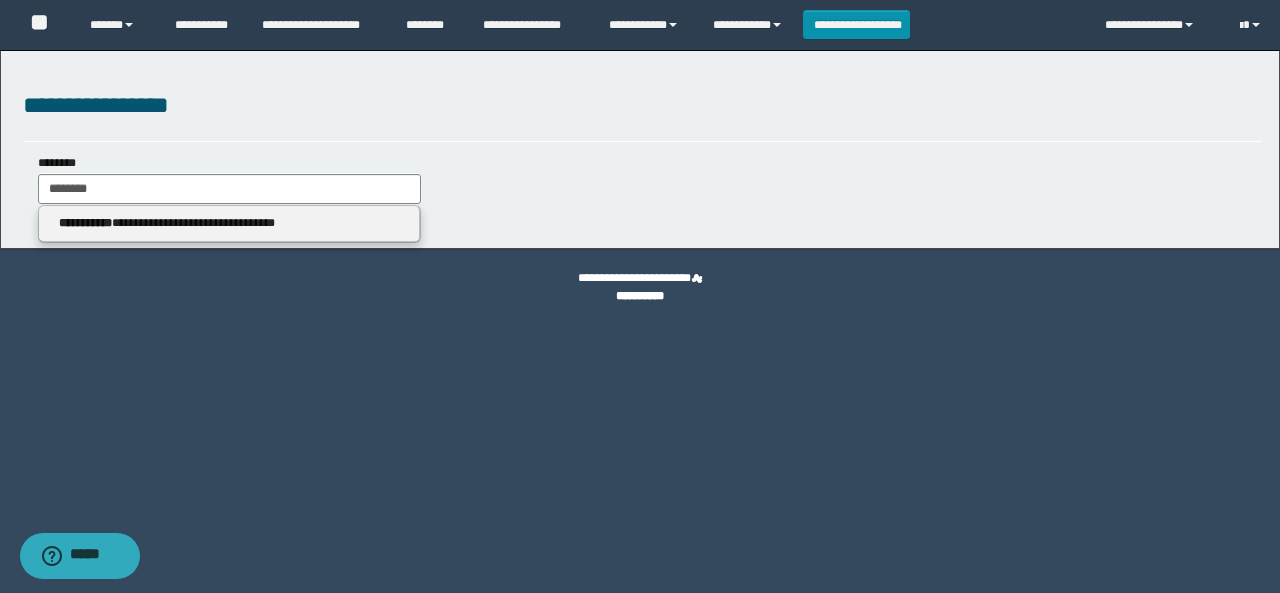 click on "**********" at bounding box center (229, 224) 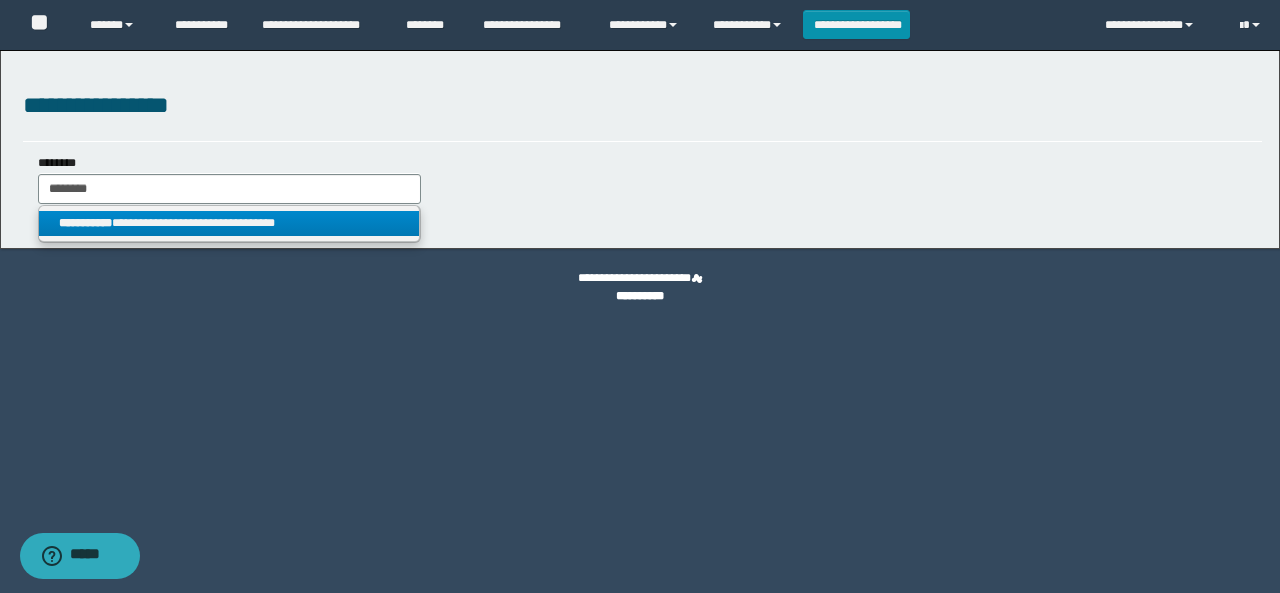 click on "**********" at bounding box center [85, 223] 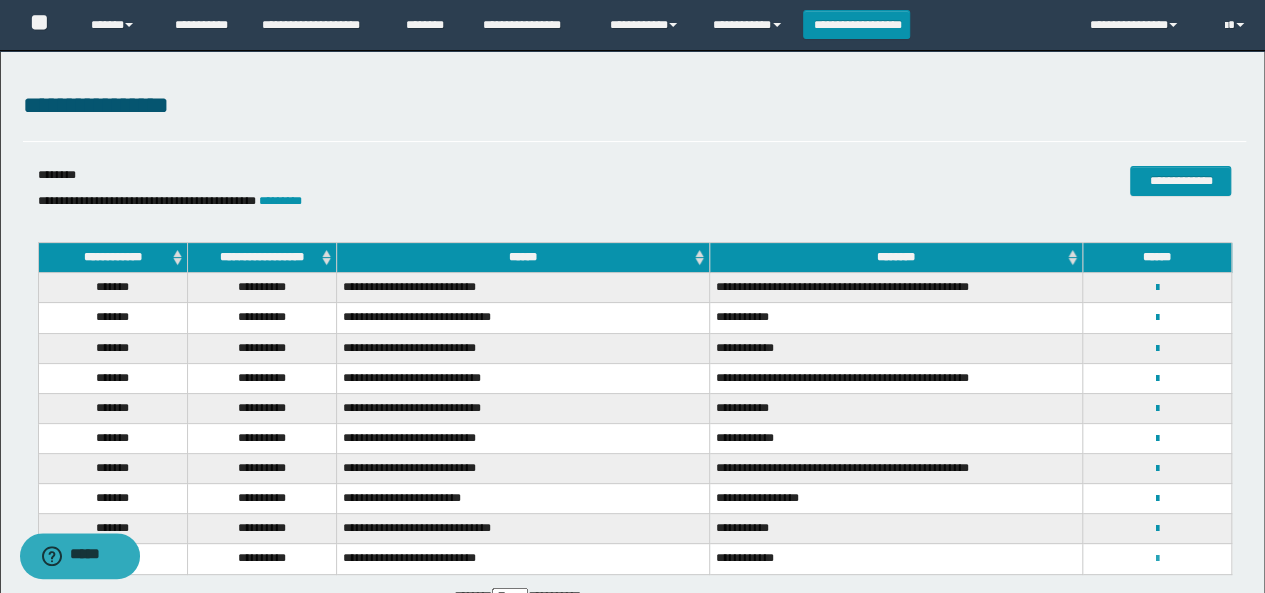 click at bounding box center [1157, 559] 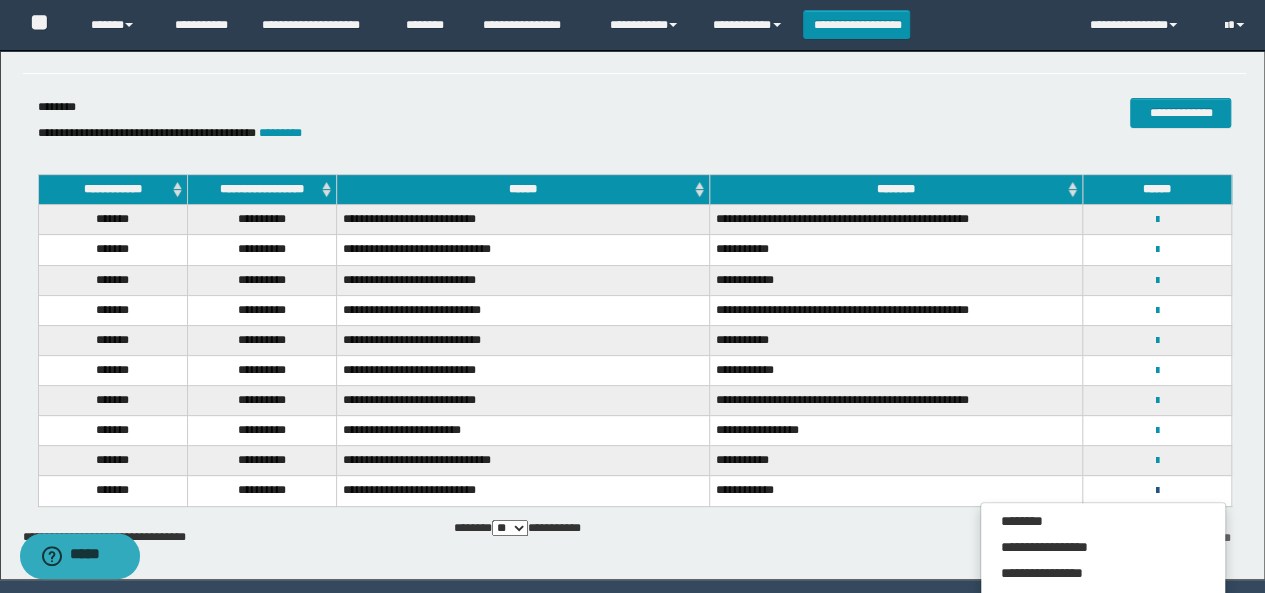 scroll, scrollTop: 100, scrollLeft: 0, axis: vertical 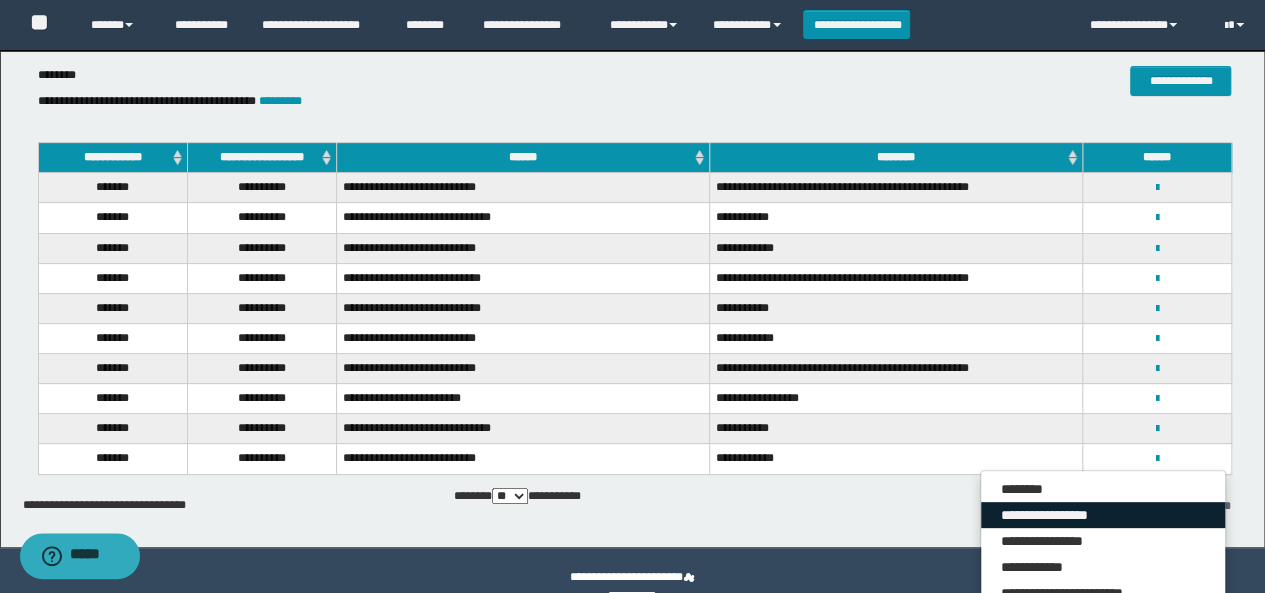 click on "**********" at bounding box center (1103, 515) 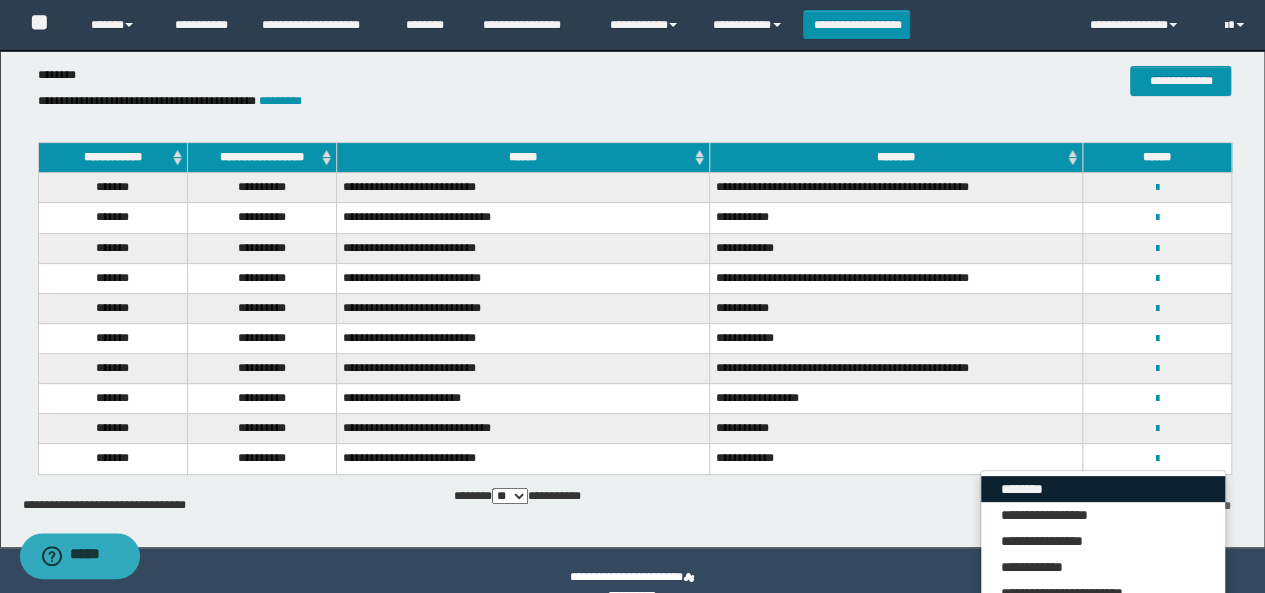 click on "********" at bounding box center [1103, 489] 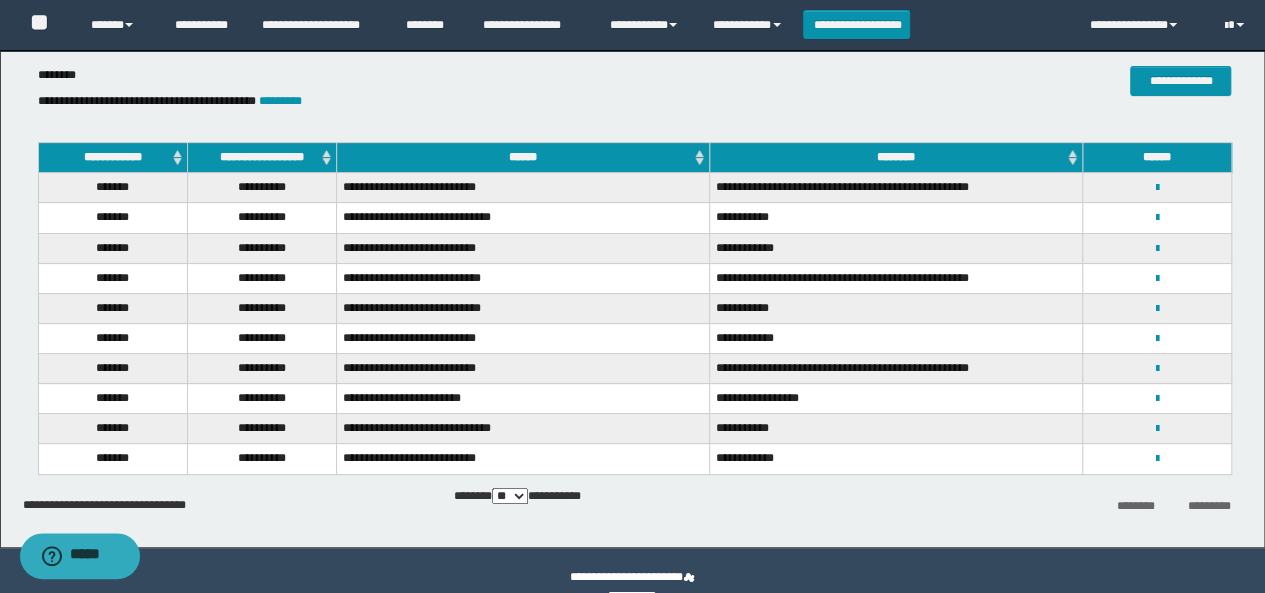 click on "**********" at bounding box center [1157, 368] 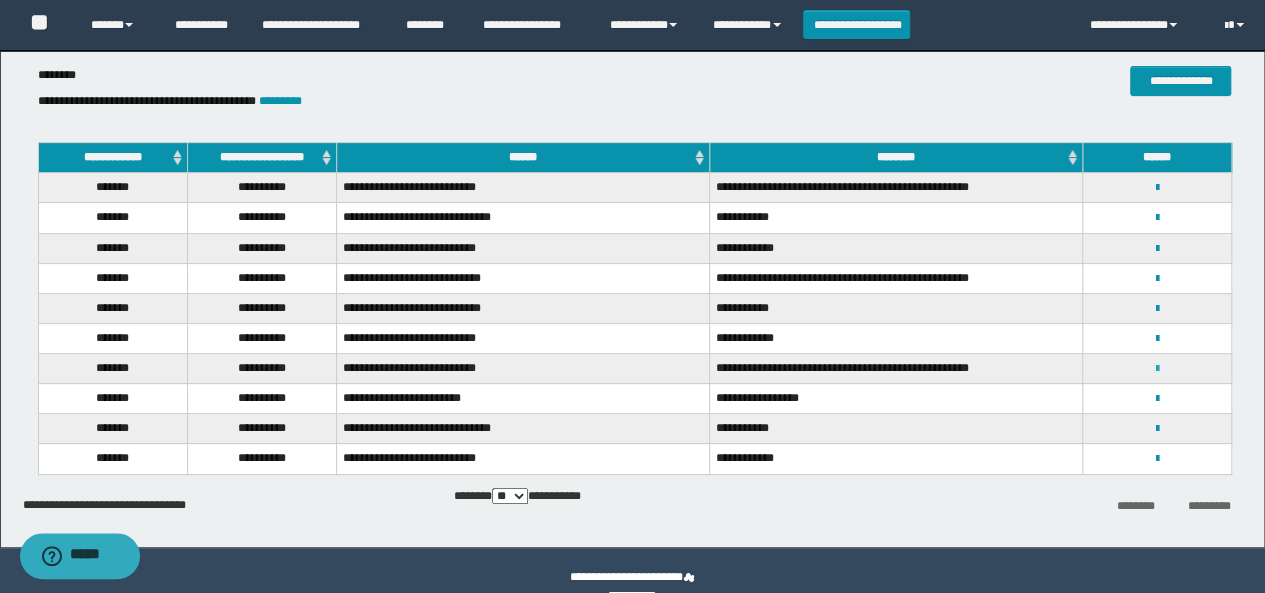 click at bounding box center (1157, 369) 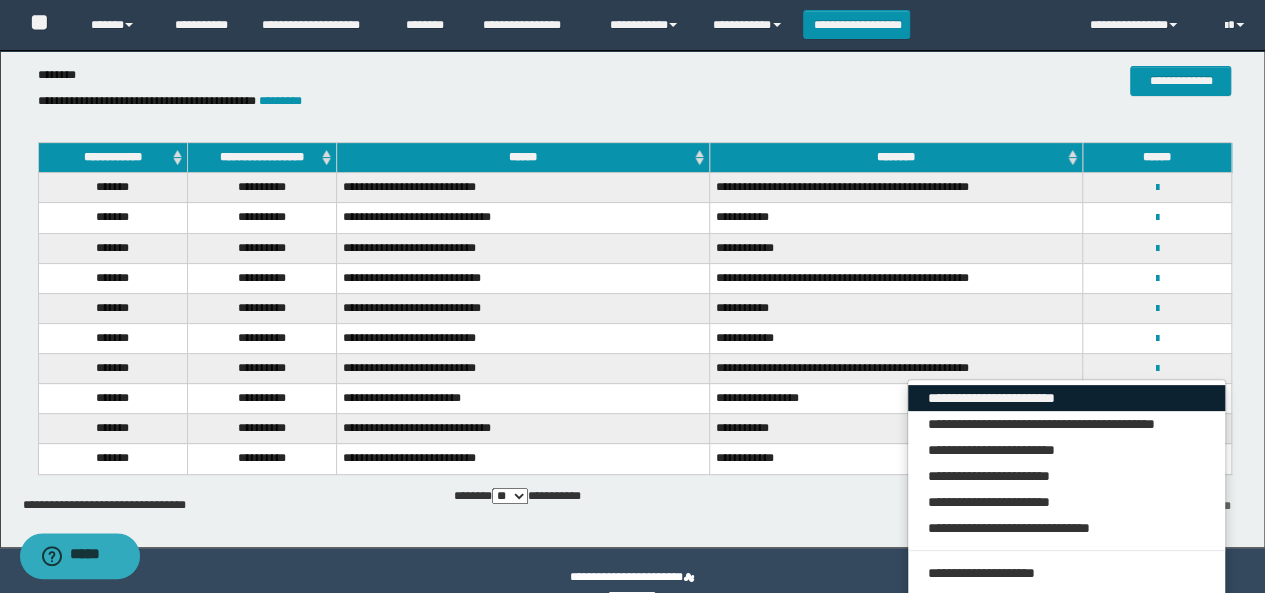 click on "**********" at bounding box center (1067, 398) 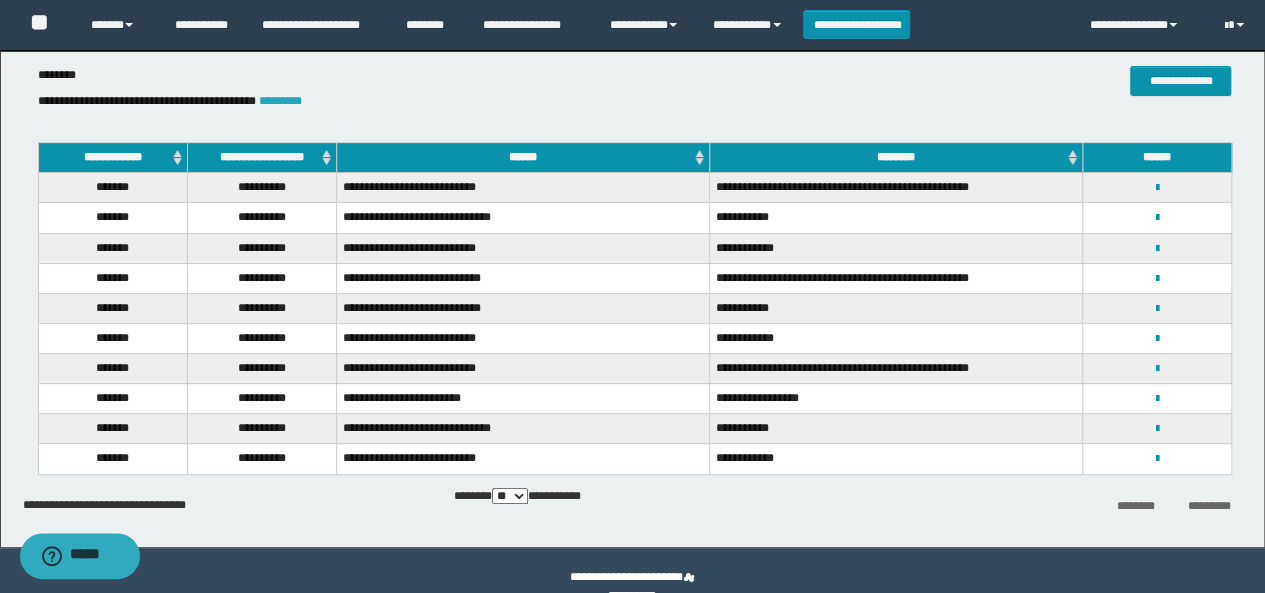 click on "*********" at bounding box center (280, 101) 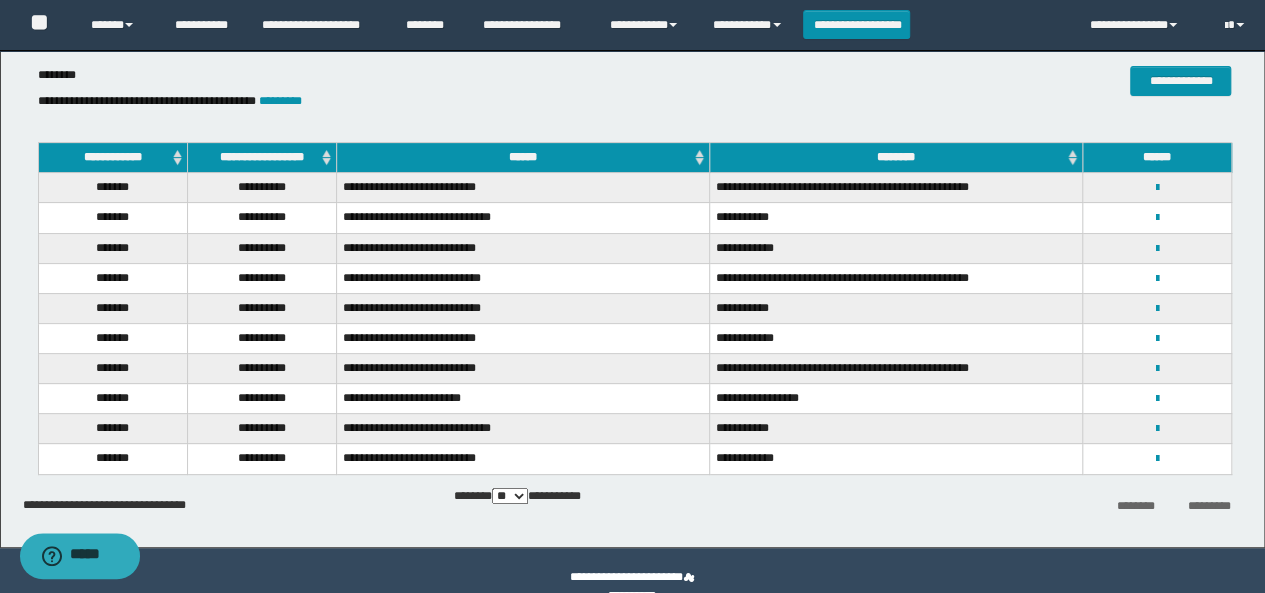 scroll, scrollTop: 0, scrollLeft: 0, axis: both 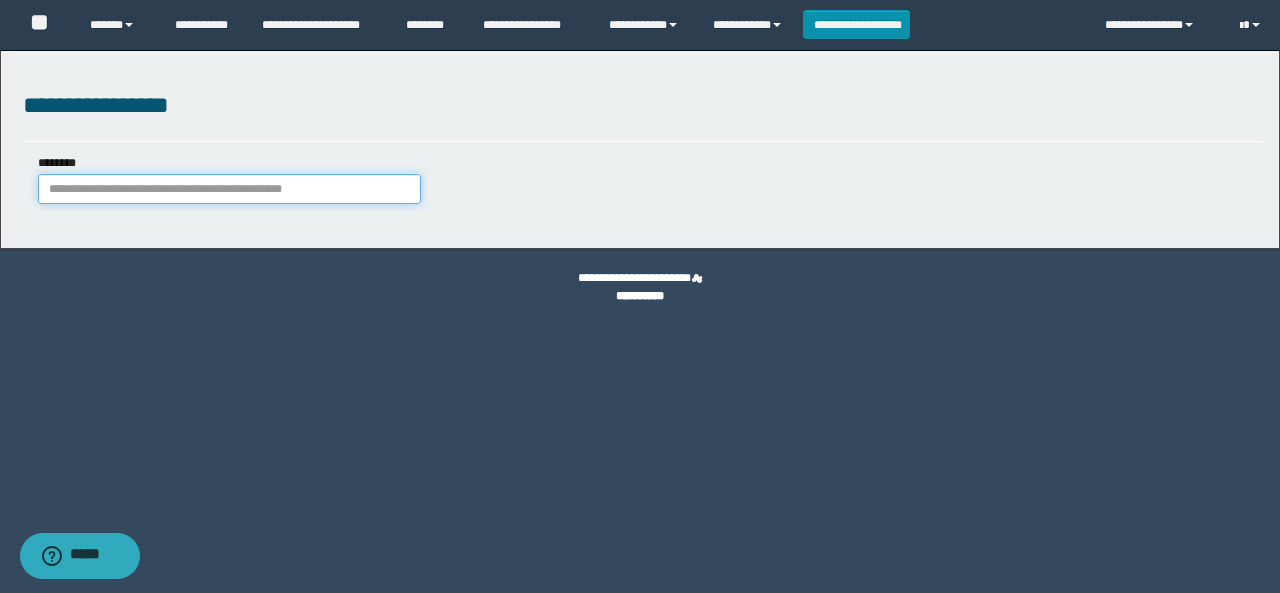 click on "********" at bounding box center (229, 189) 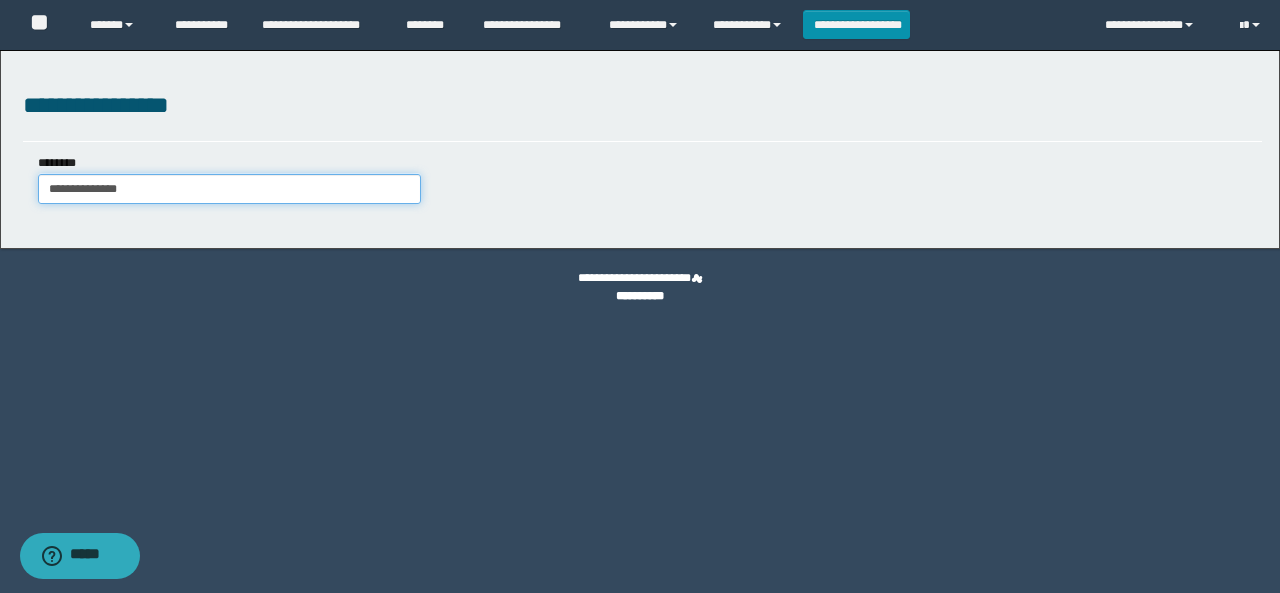 type on "**********" 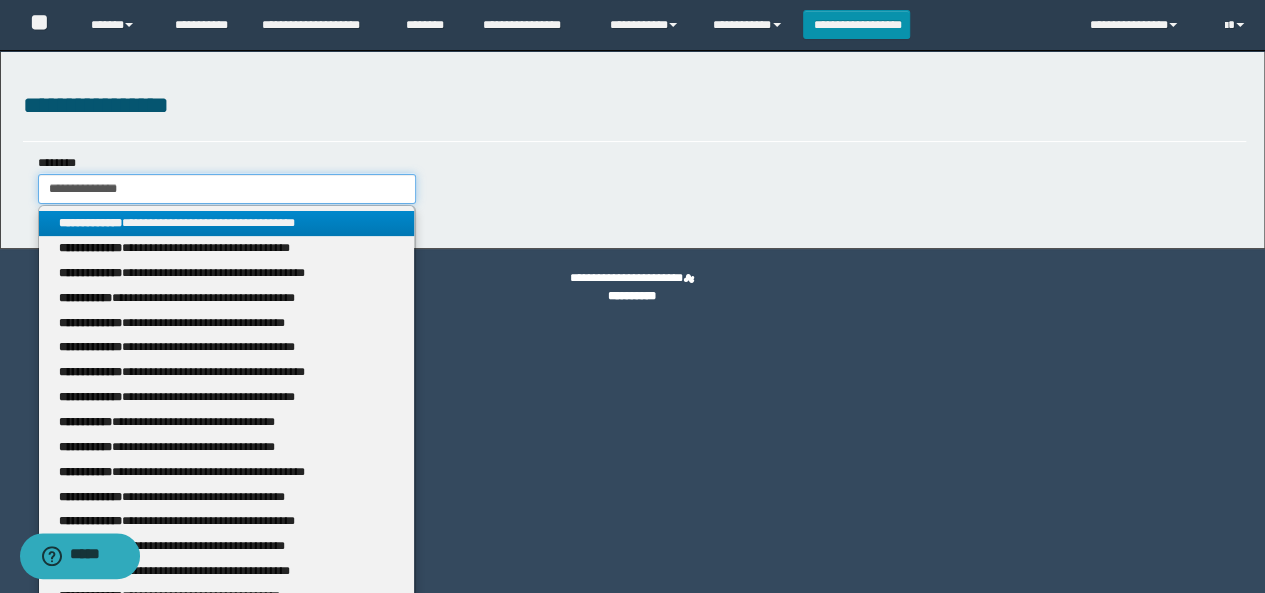 click on "**********" at bounding box center [227, 189] 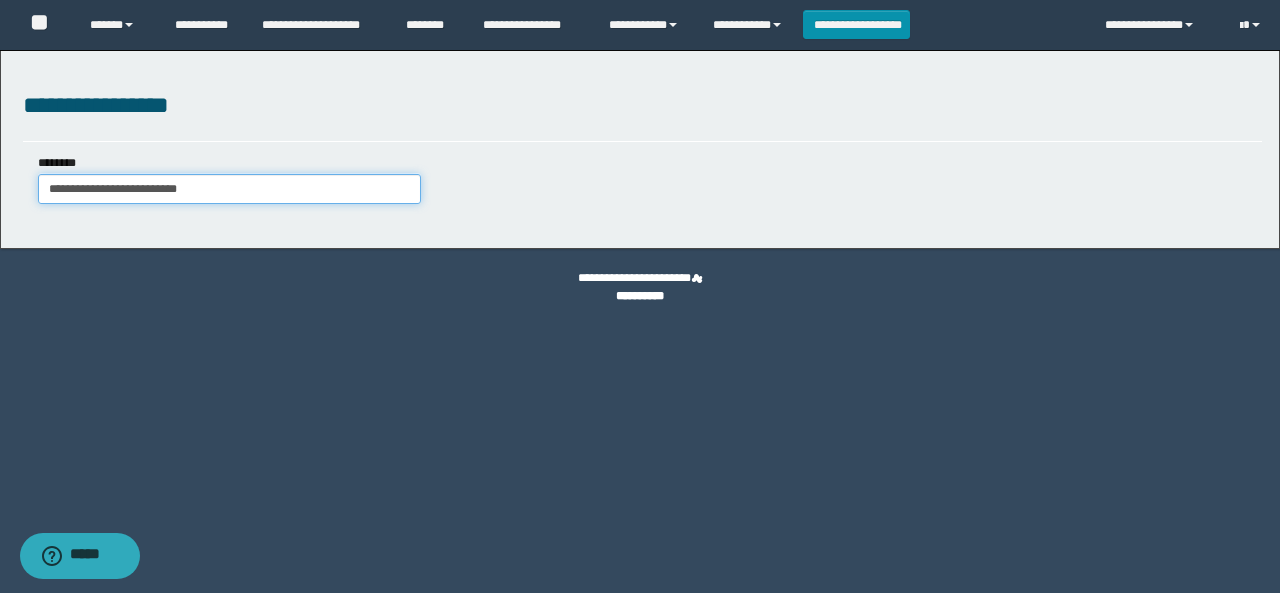 click on "**********" at bounding box center (229, 189) 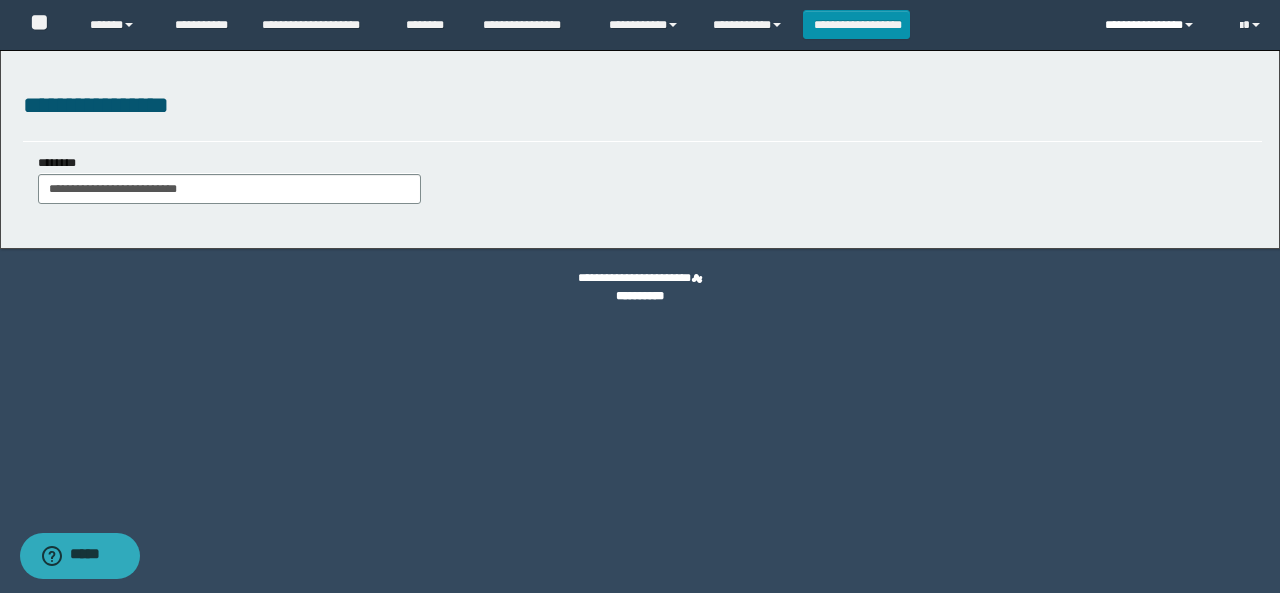 click on "**********" at bounding box center (1157, 25) 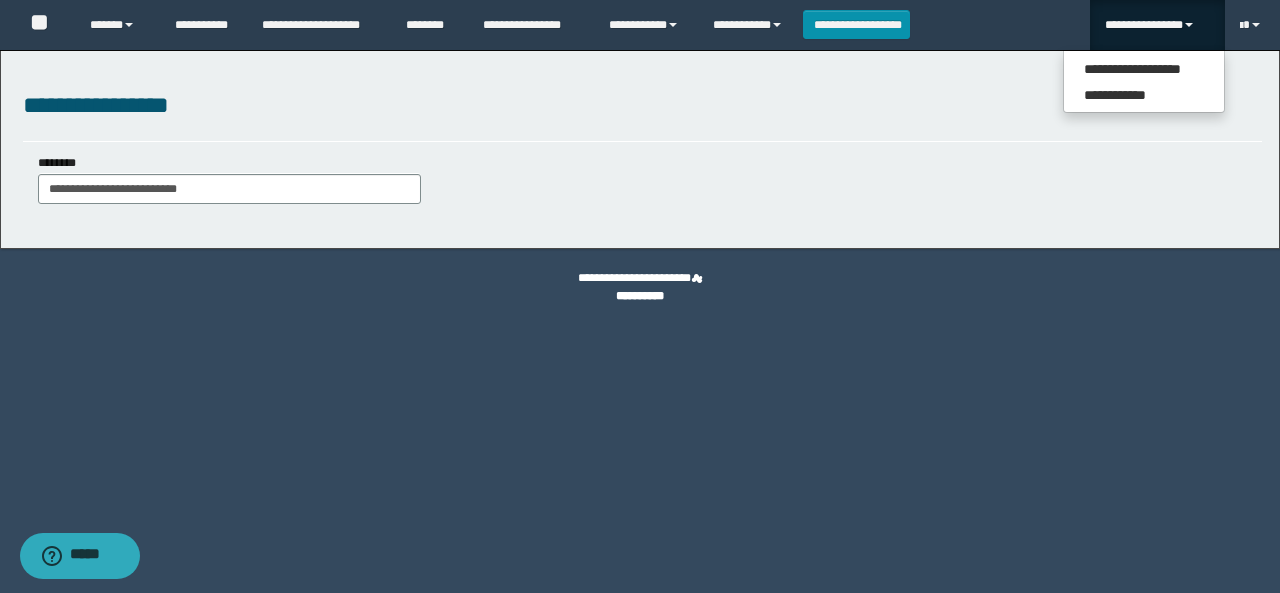 drag, startPoint x: 650, startPoint y: 178, endPoint x: 332, endPoint y: 182, distance: 318.02515 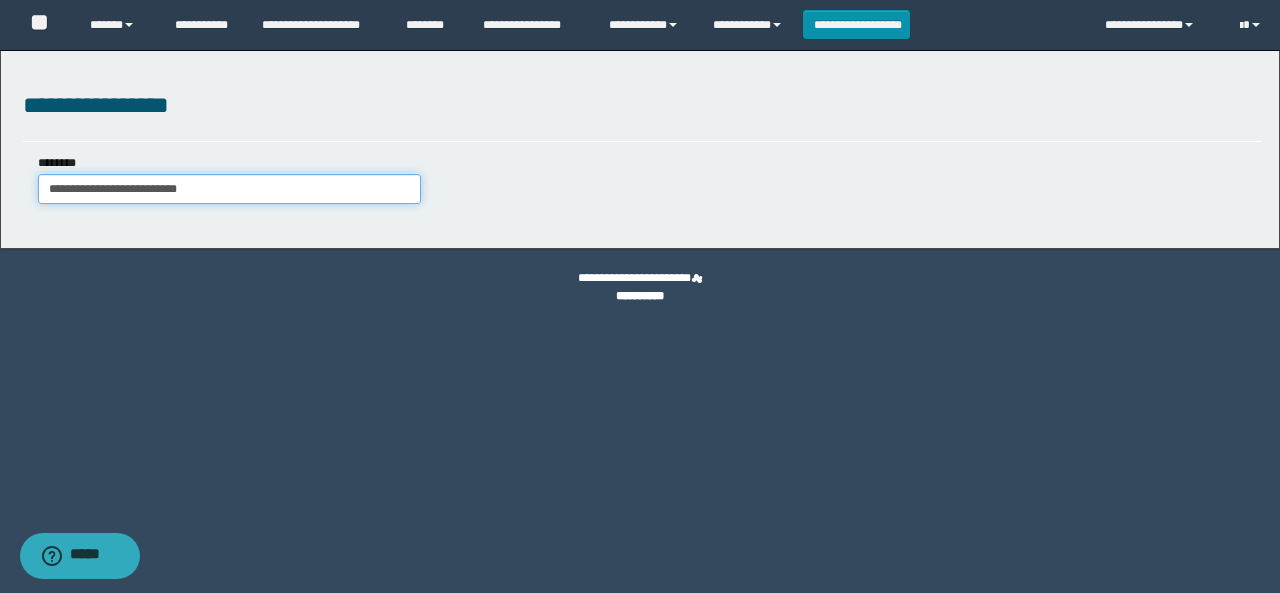 click on "**********" at bounding box center (229, 189) 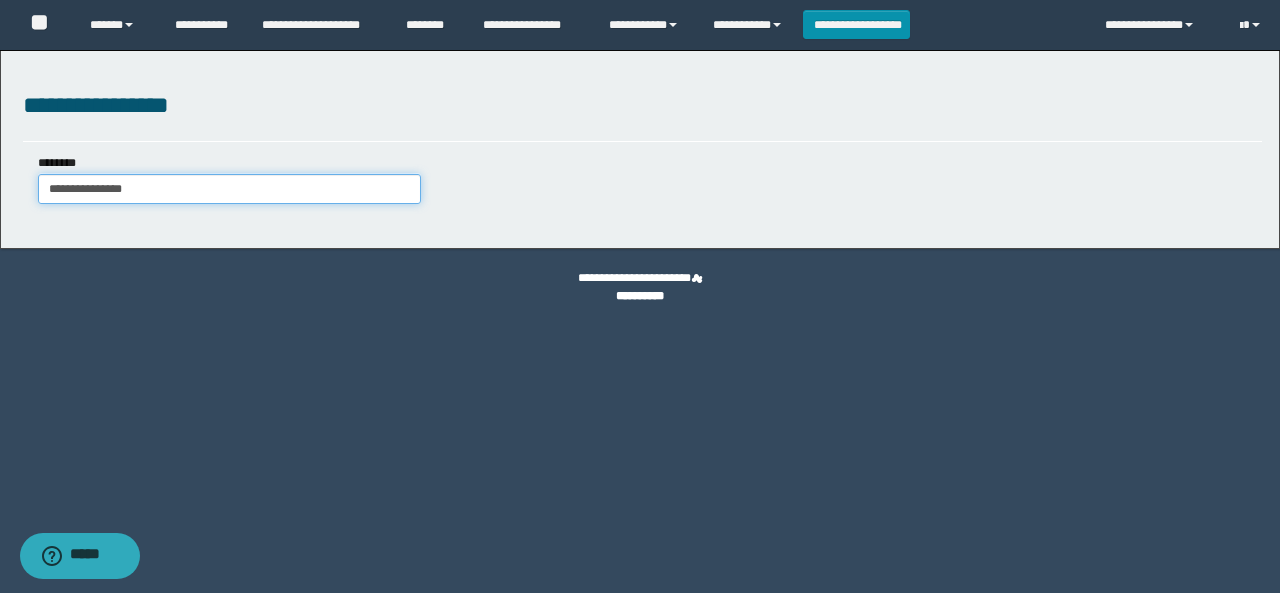 type on "**********" 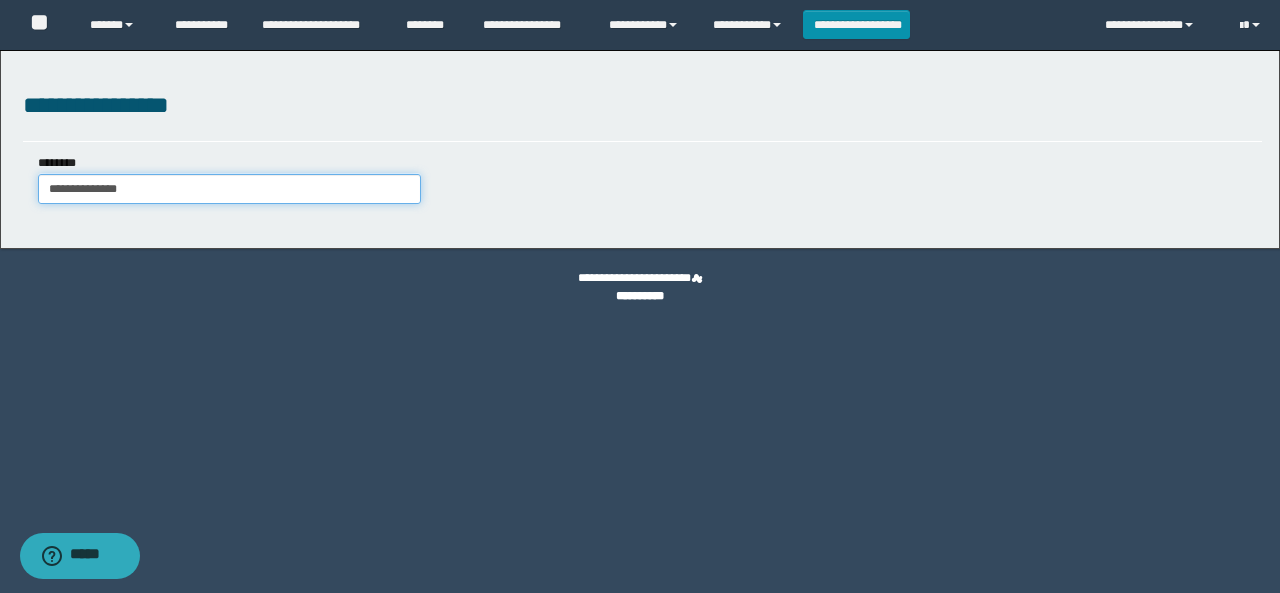 type on "**********" 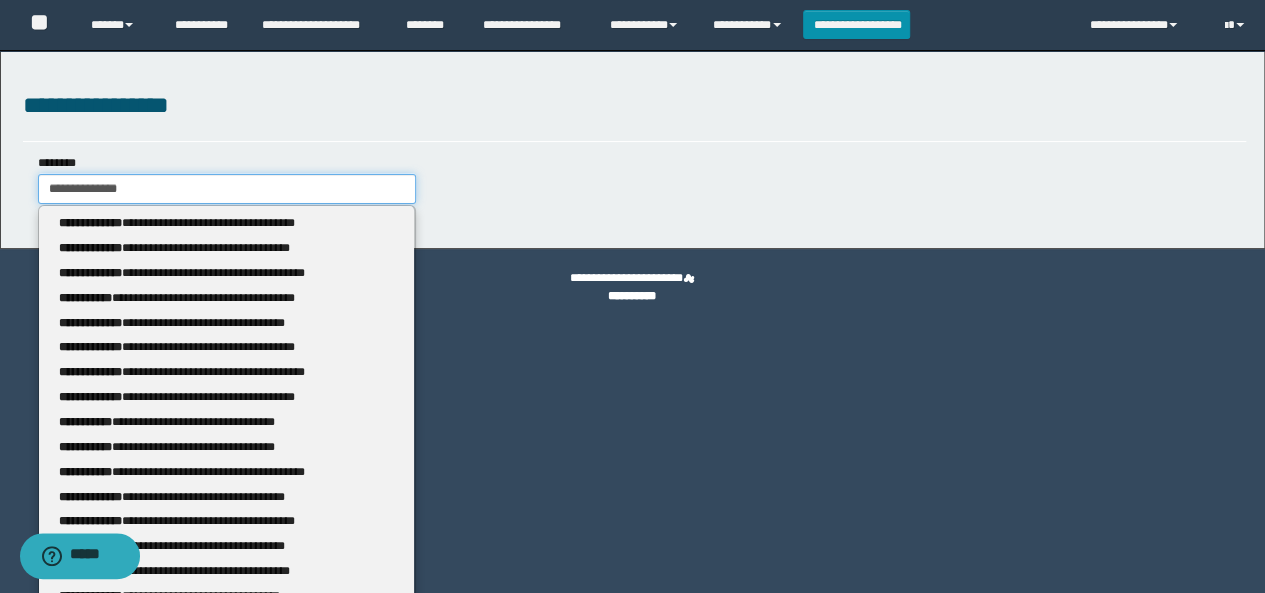 type 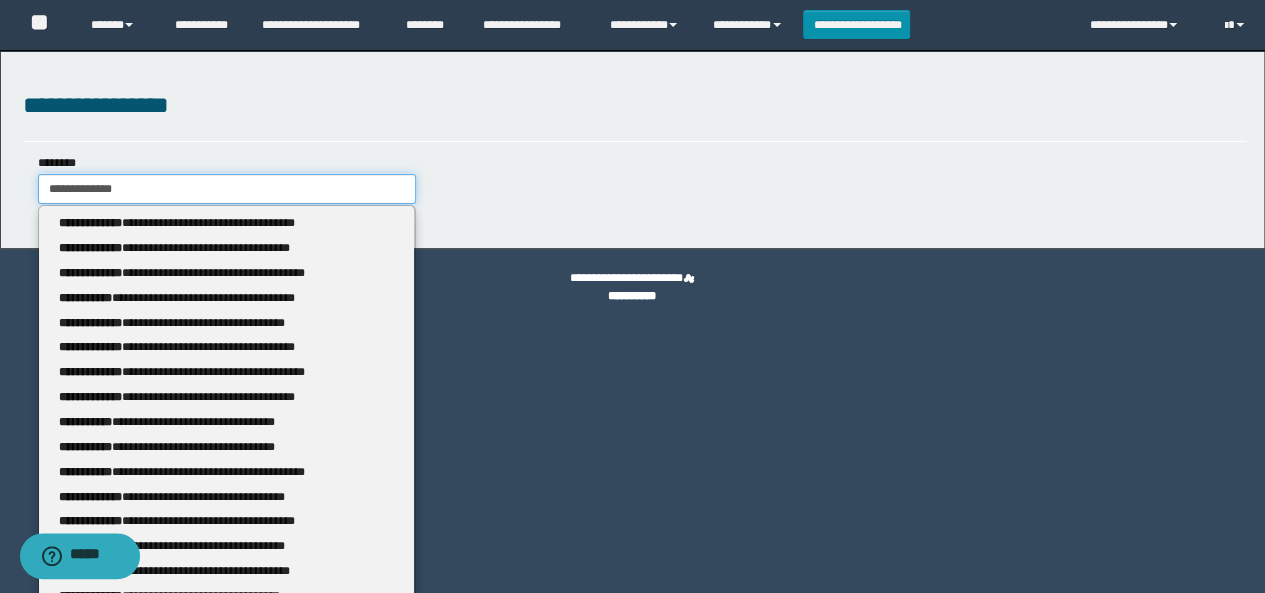 type on "**********" 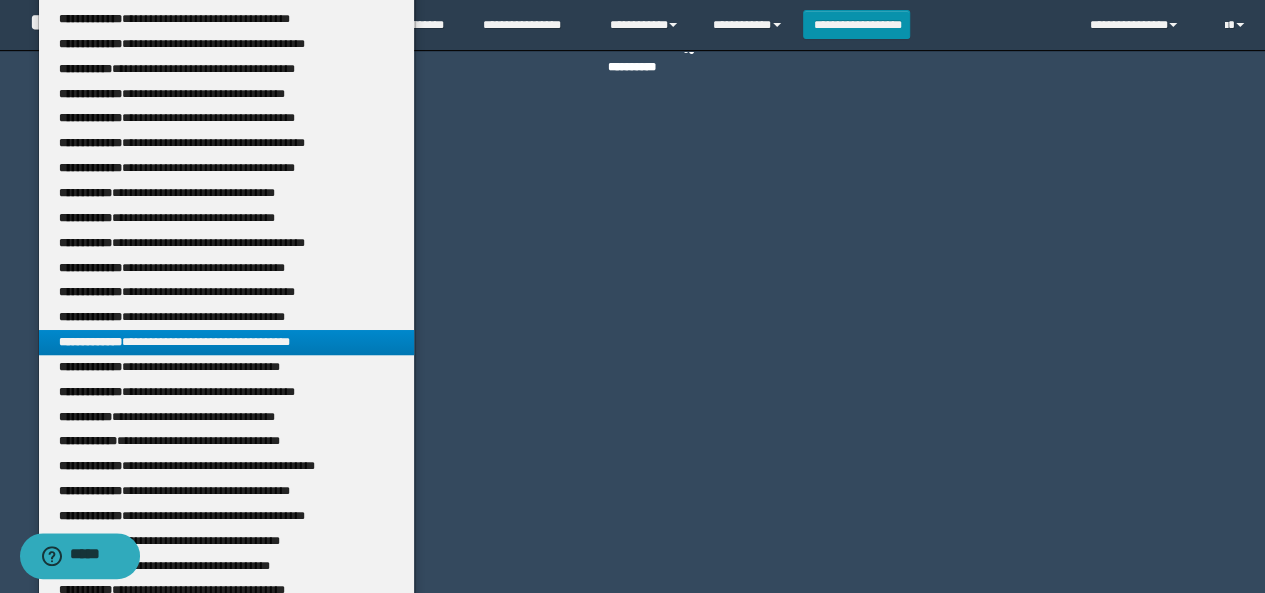 scroll, scrollTop: 245, scrollLeft: 0, axis: vertical 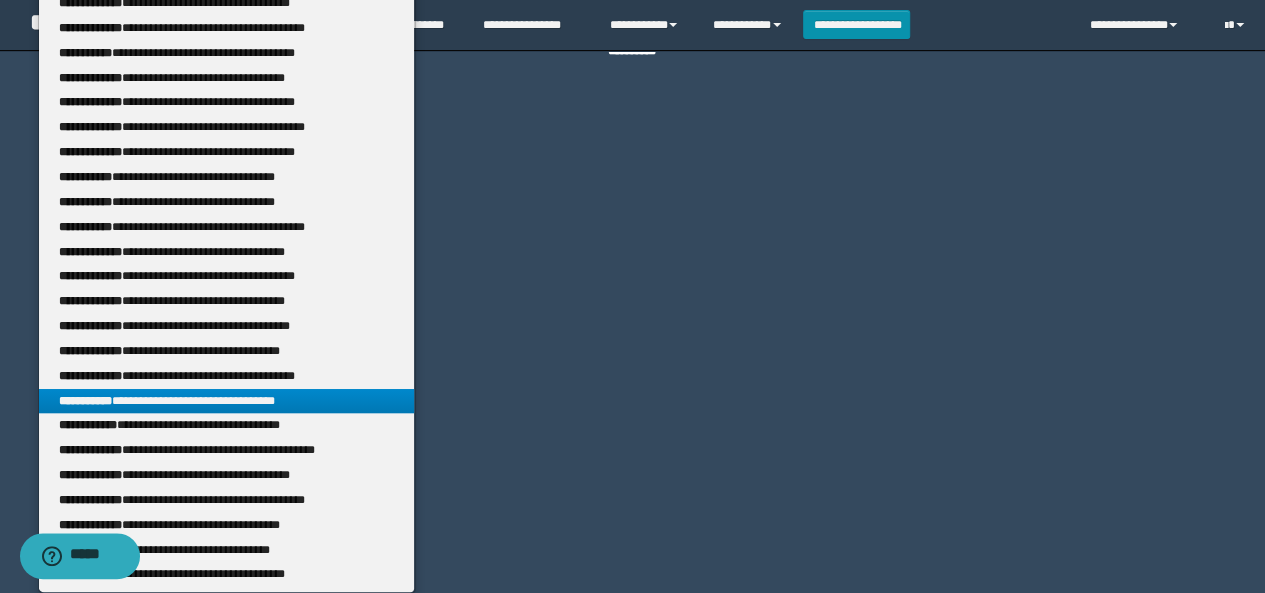 type on "**********" 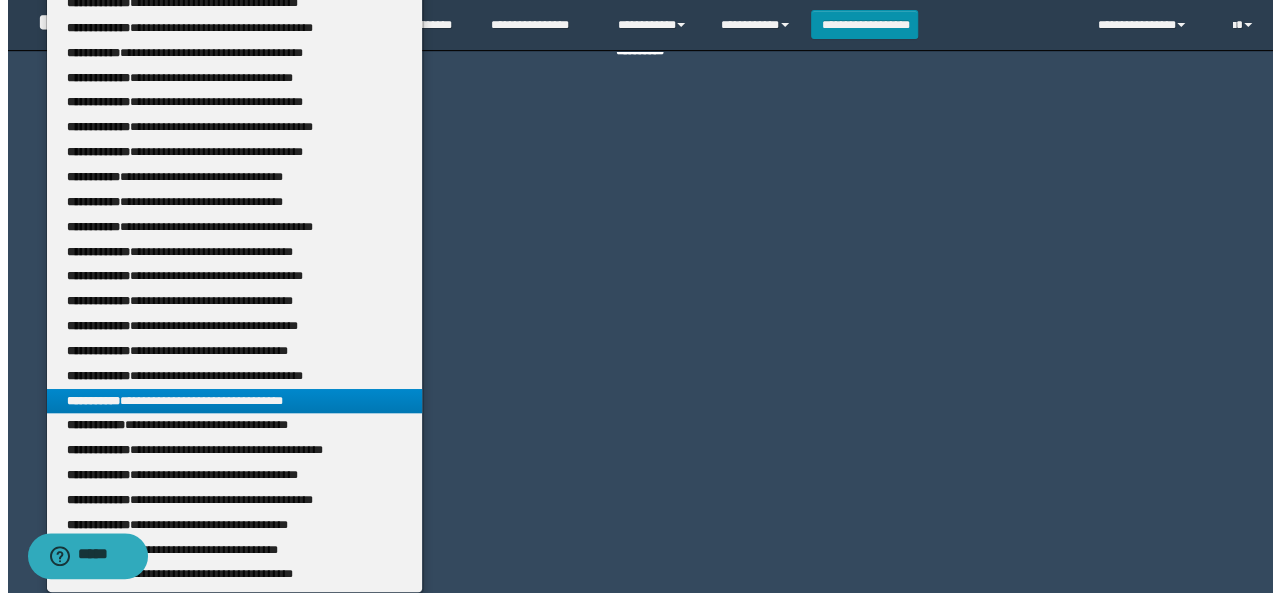 scroll, scrollTop: 0, scrollLeft: 0, axis: both 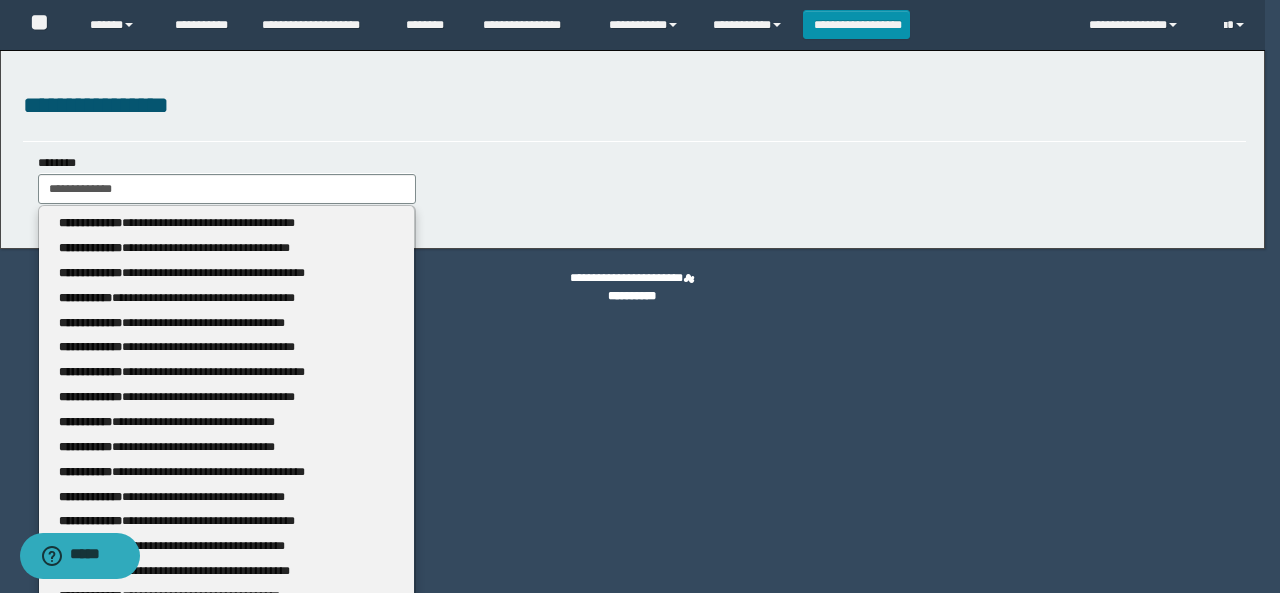 click on "**********" at bounding box center (632, 296) 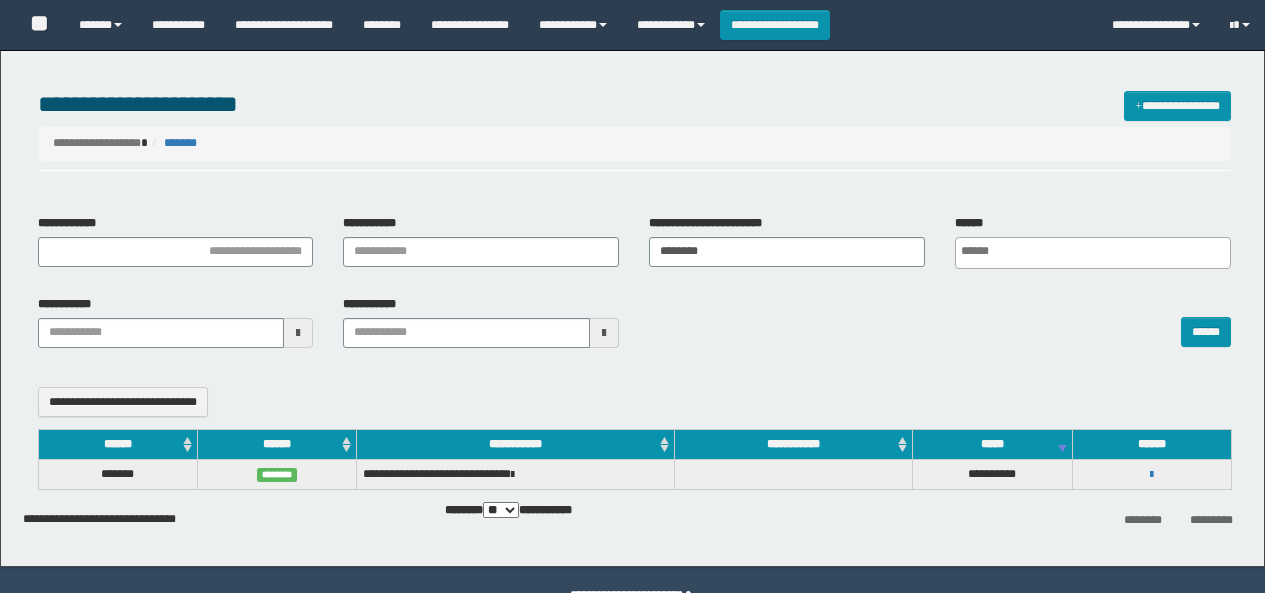 select 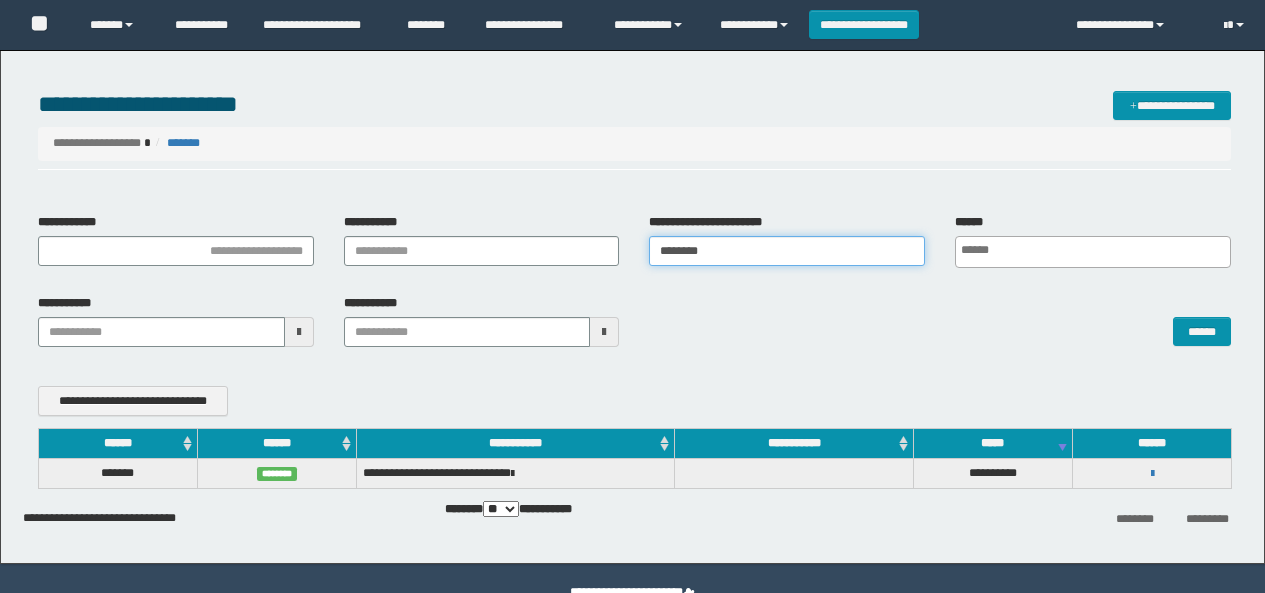 scroll, scrollTop: 0, scrollLeft: 0, axis: both 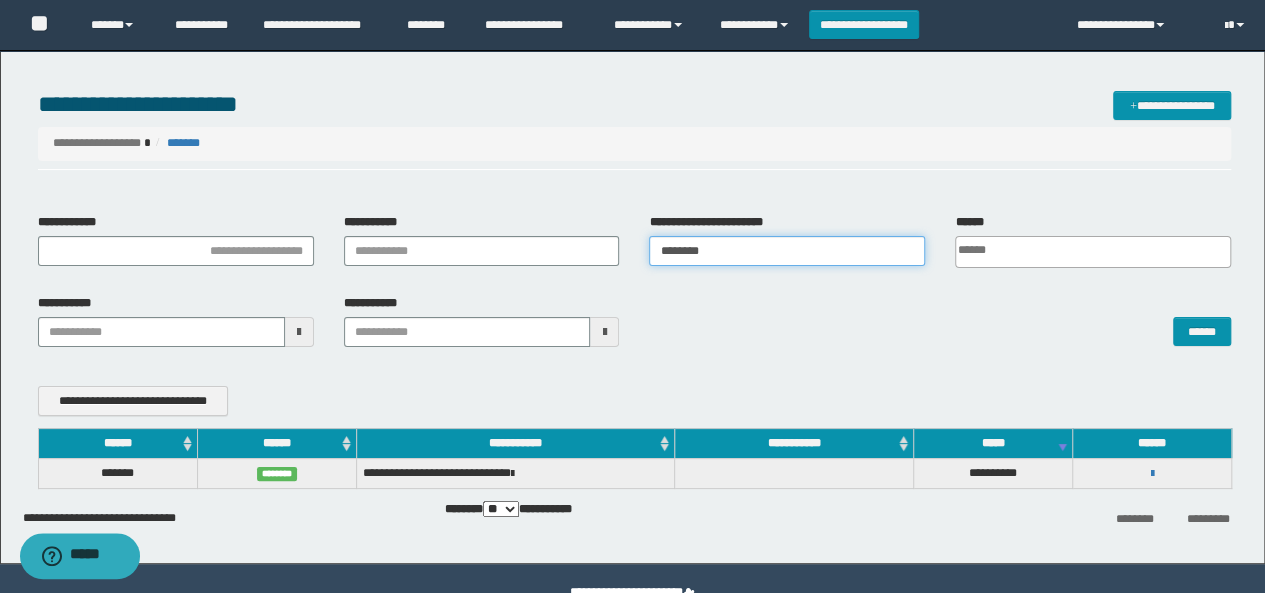 drag, startPoint x: 0, startPoint y: 0, endPoint x: 551, endPoint y: 253, distance: 606.30853 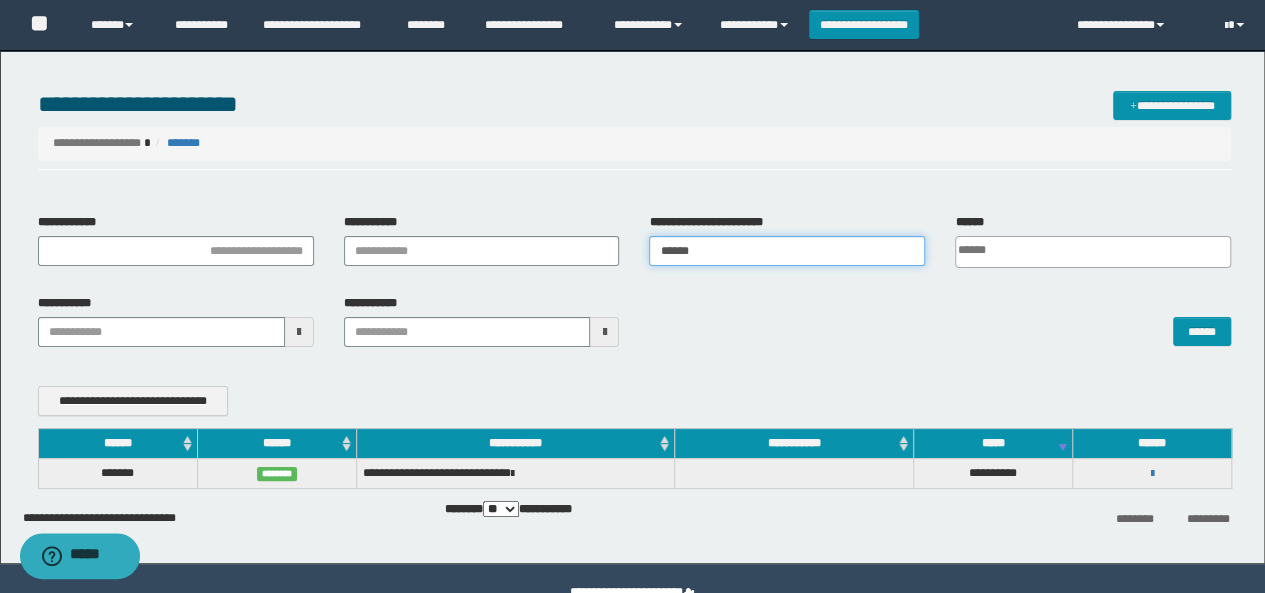 drag, startPoint x: 716, startPoint y: 249, endPoint x: 592, endPoint y: 249, distance: 124 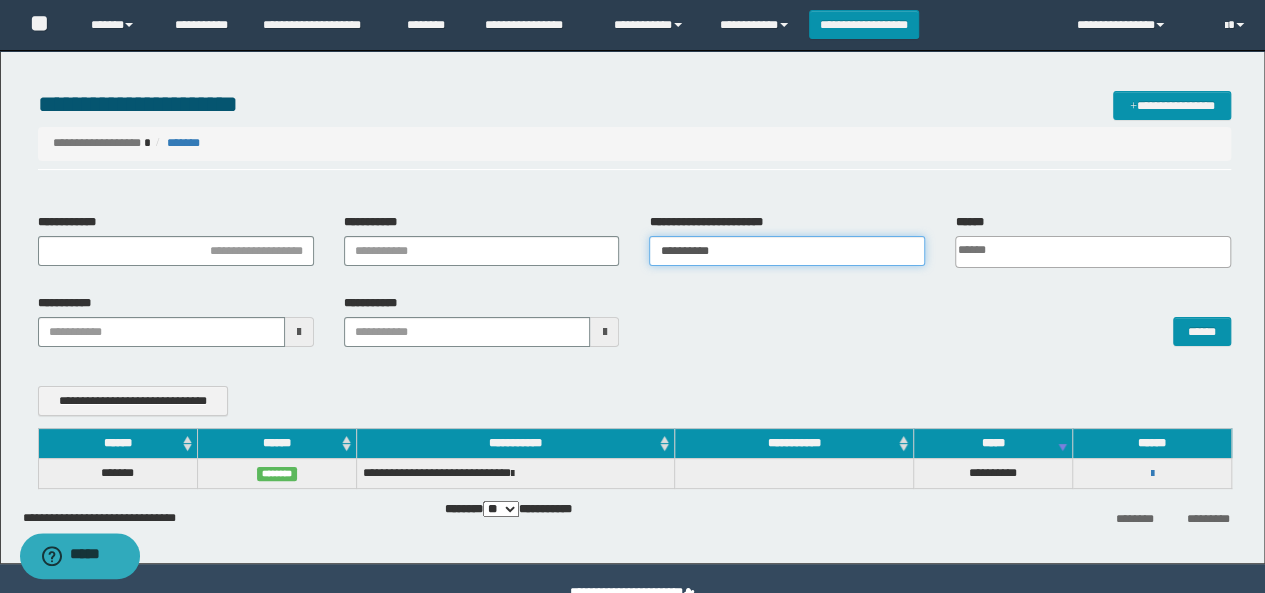 type on "**********" 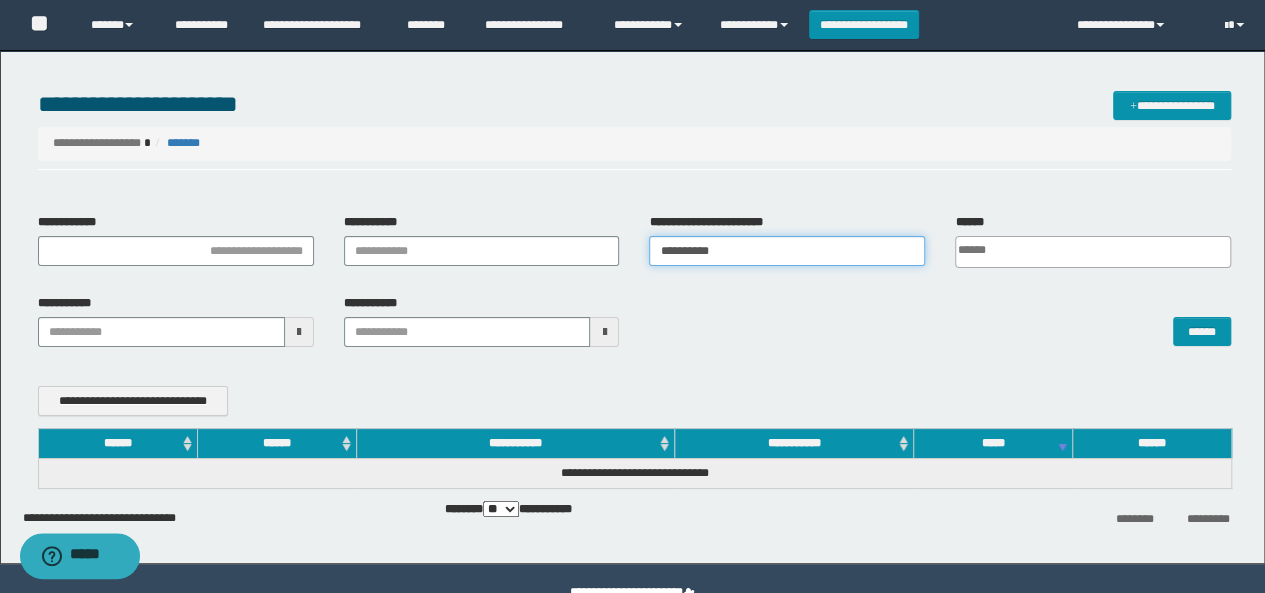 click on "**********" at bounding box center [787, 251] 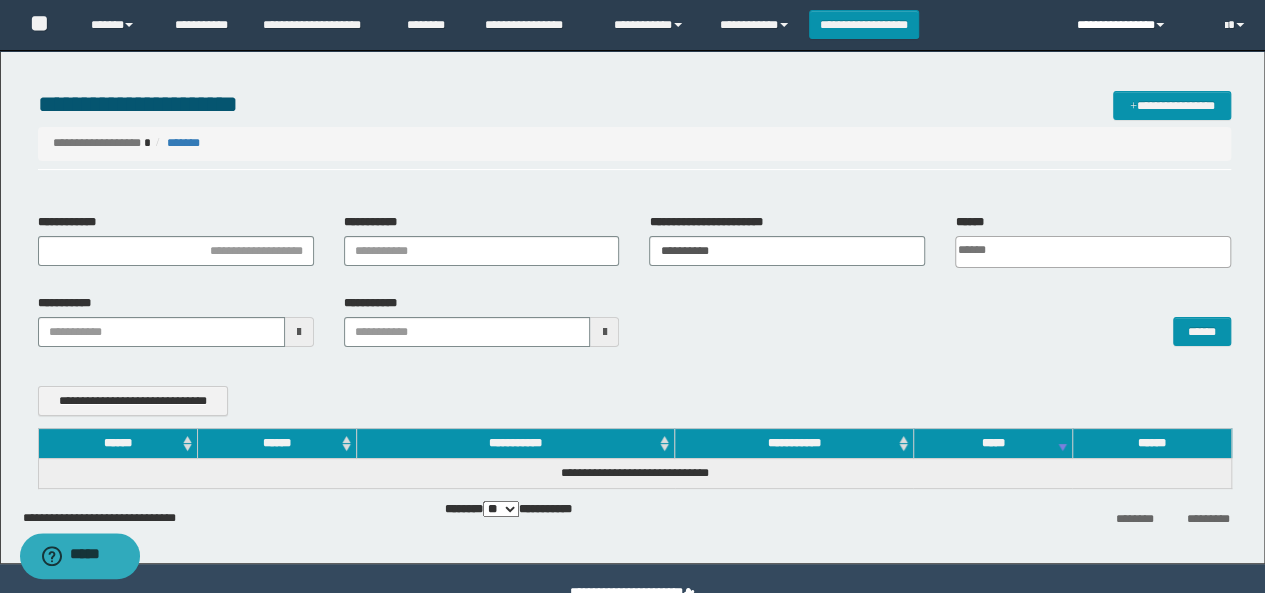 click on "**********" at bounding box center (1135, 25) 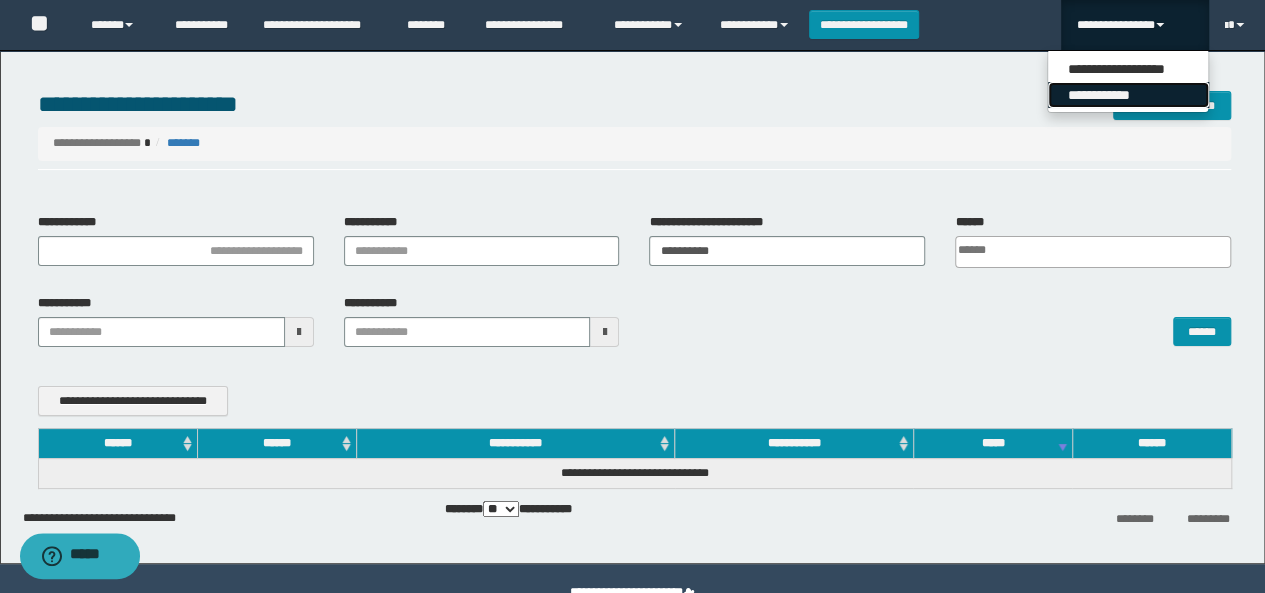 click on "**********" at bounding box center (1128, 95) 